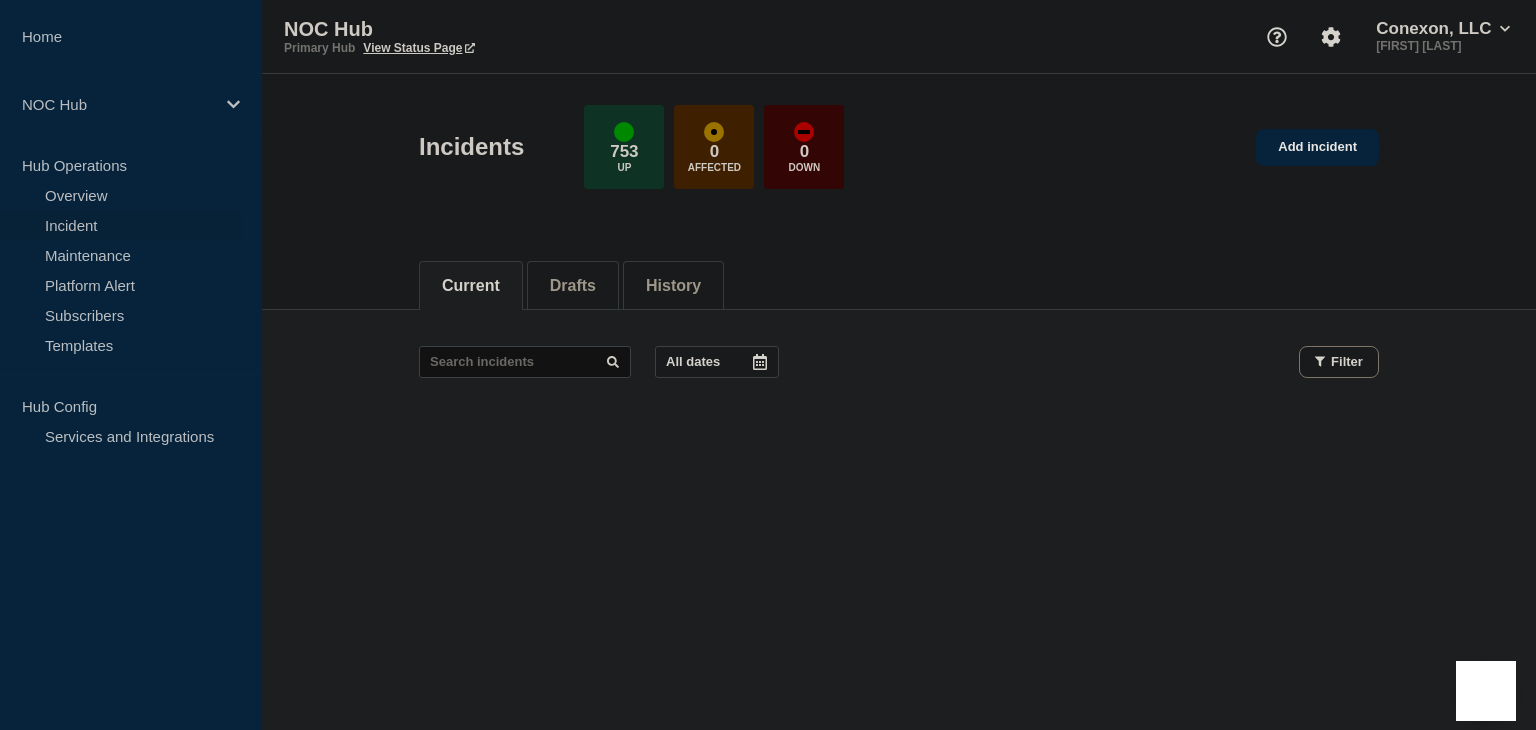 scroll, scrollTop: 0, scrollLeft: 0, axis: both 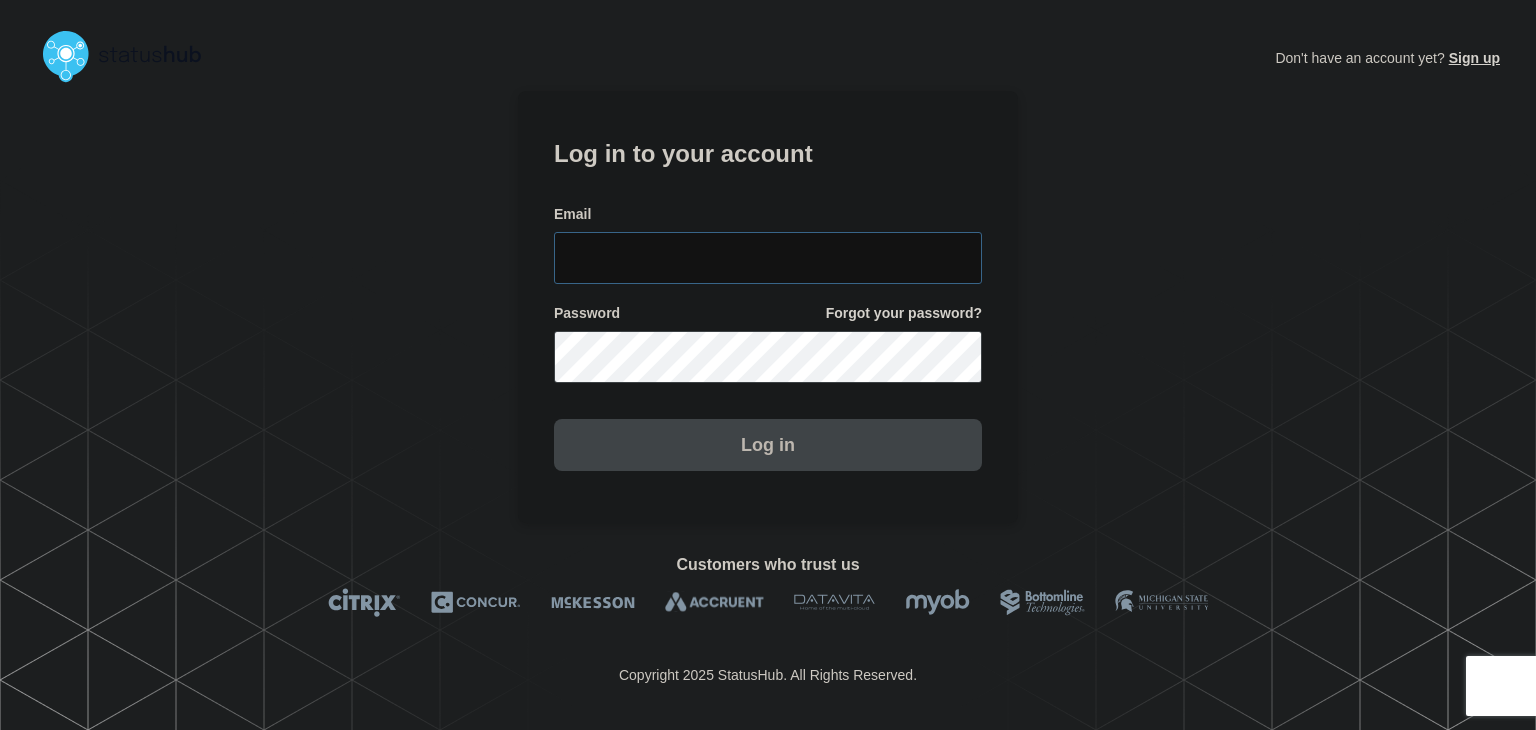 type on "[FIRST].[LAST]@[EXAMPLE].com" 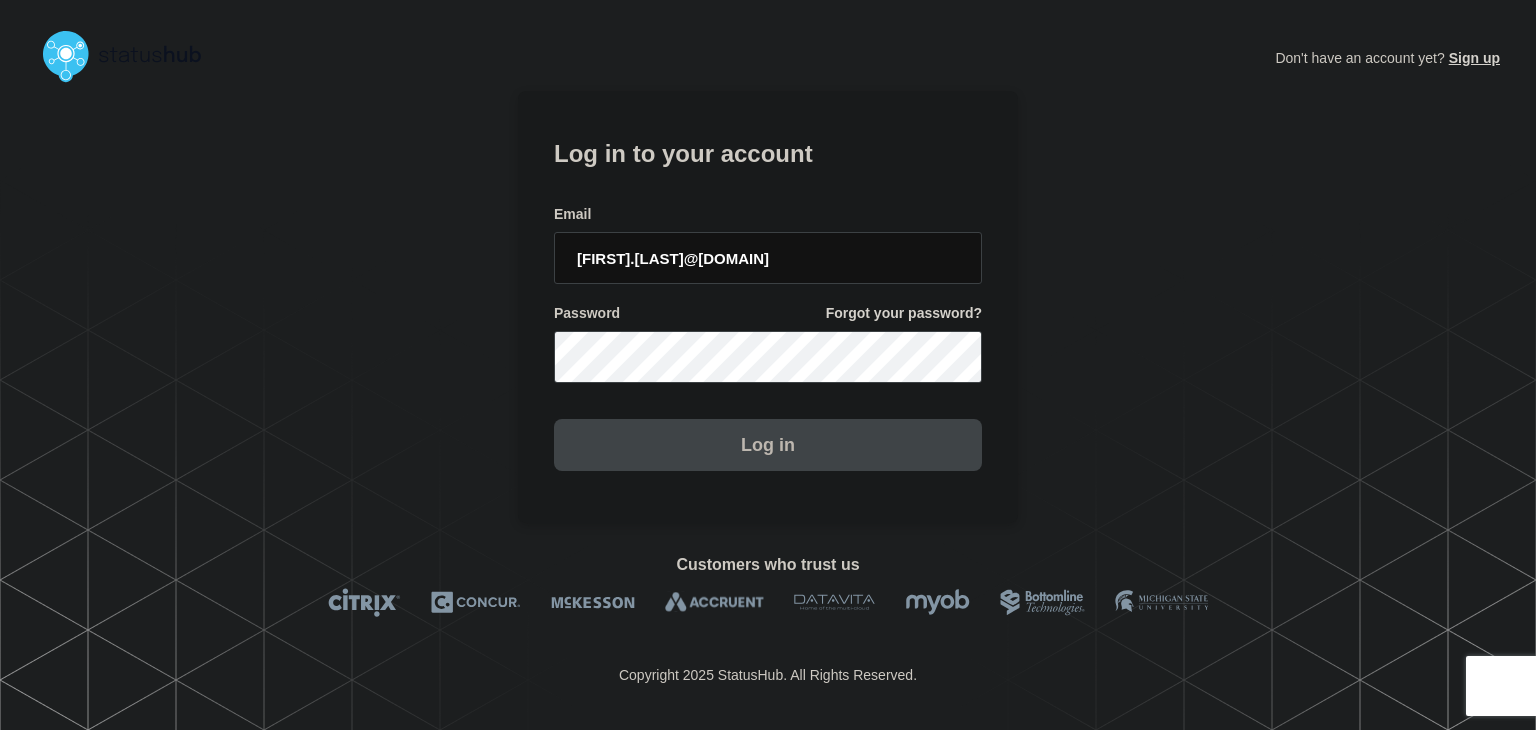 click on "Log in" at bounding box center (768, 445) 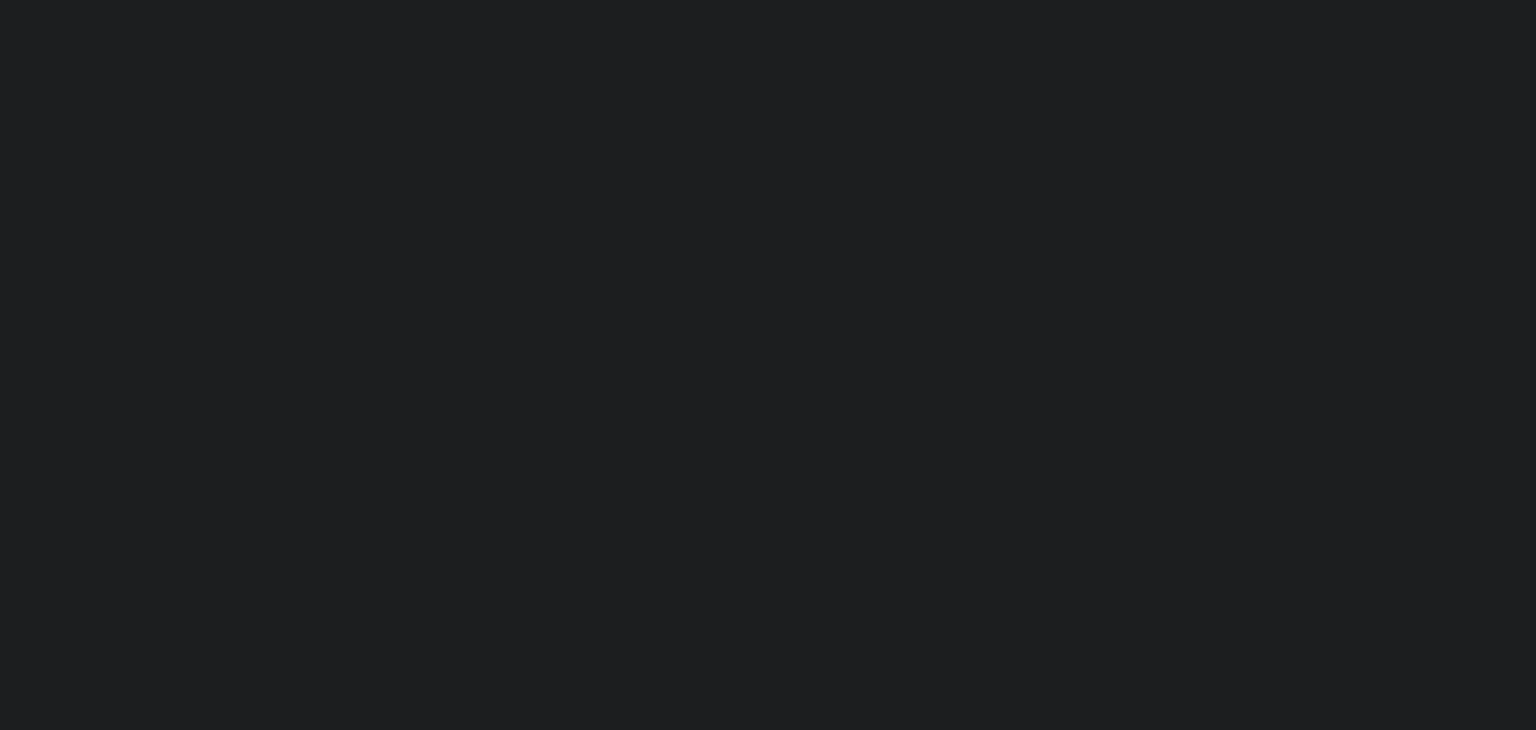 scroll, scrollTop: 0, scrollLeft: 0, axis: both 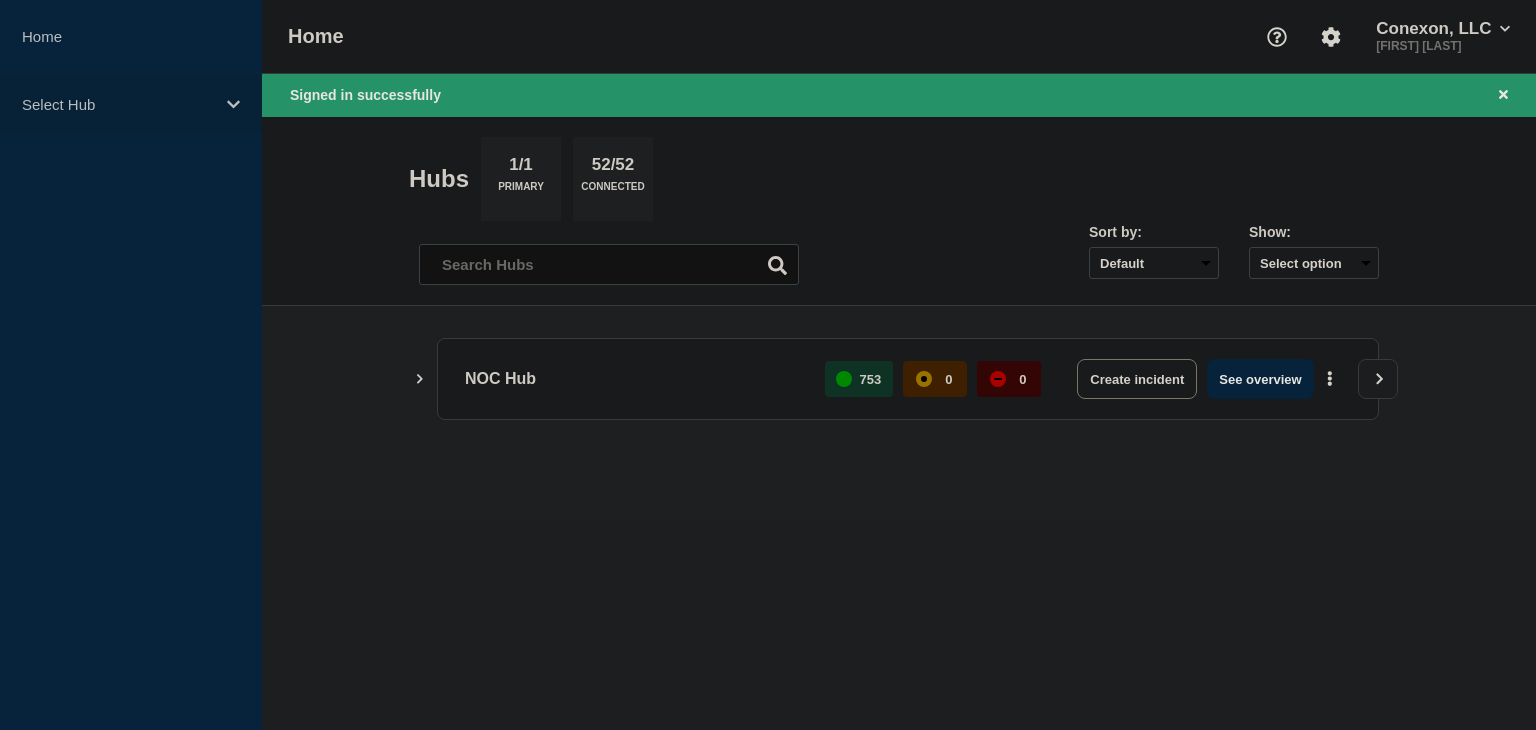 drag, startPoint x: 148, startPoint y: 84, endPoint x: 133, endPoint y: 111, distance: 30.88689 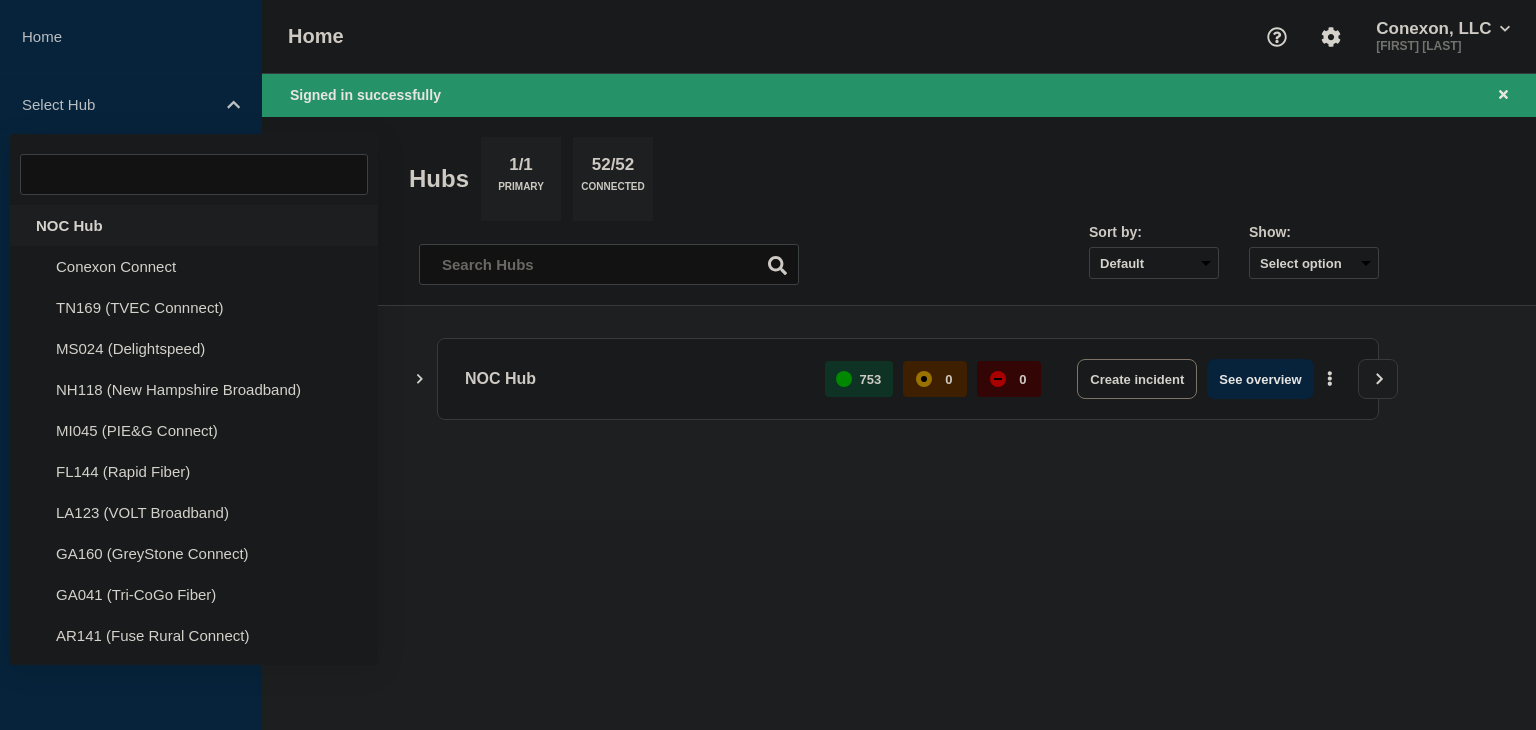 click on "NOC Hub" at bounding box center (194, 225) 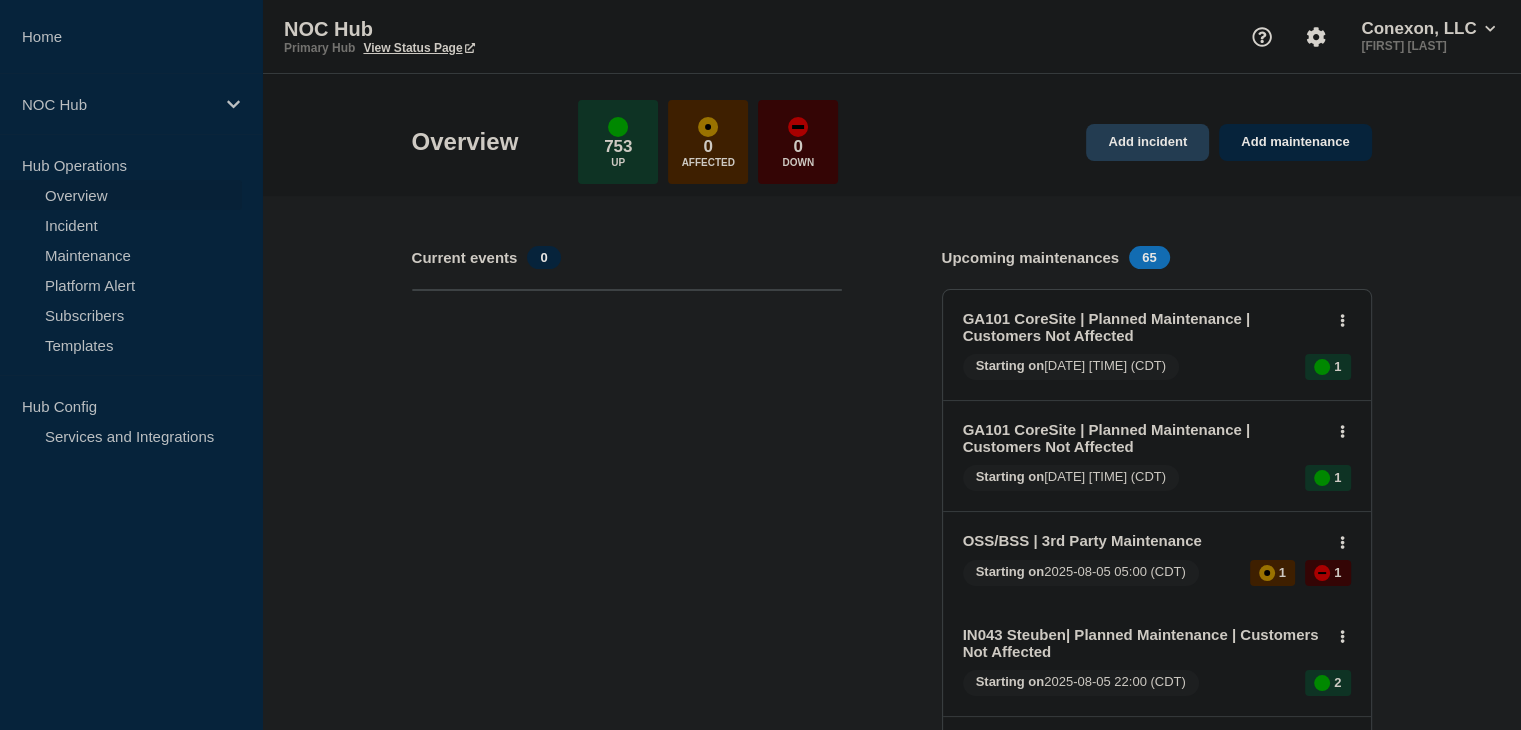 click on "Add incident" at bounding box center (1147, 142) 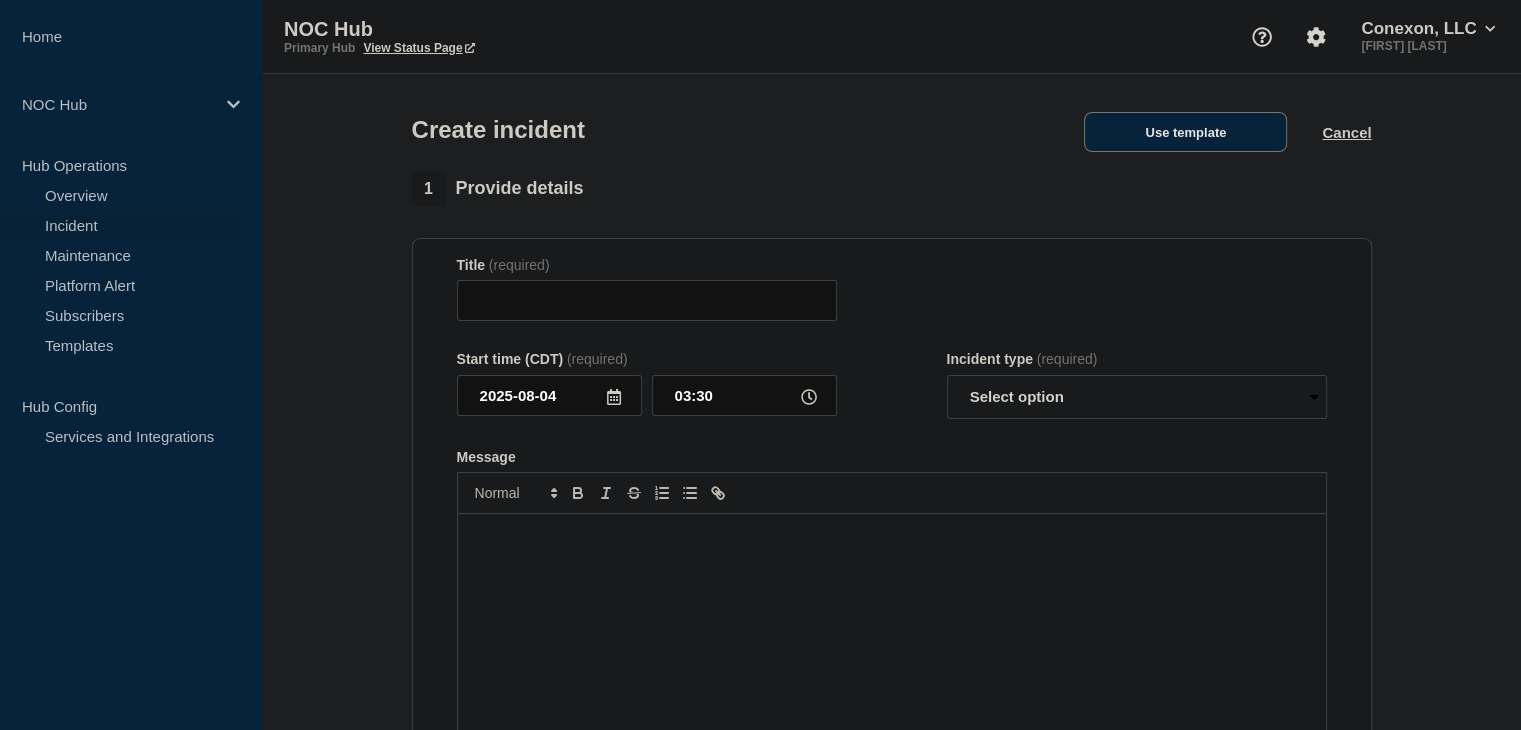click on "Use template" at bounding box center (1185, 132) 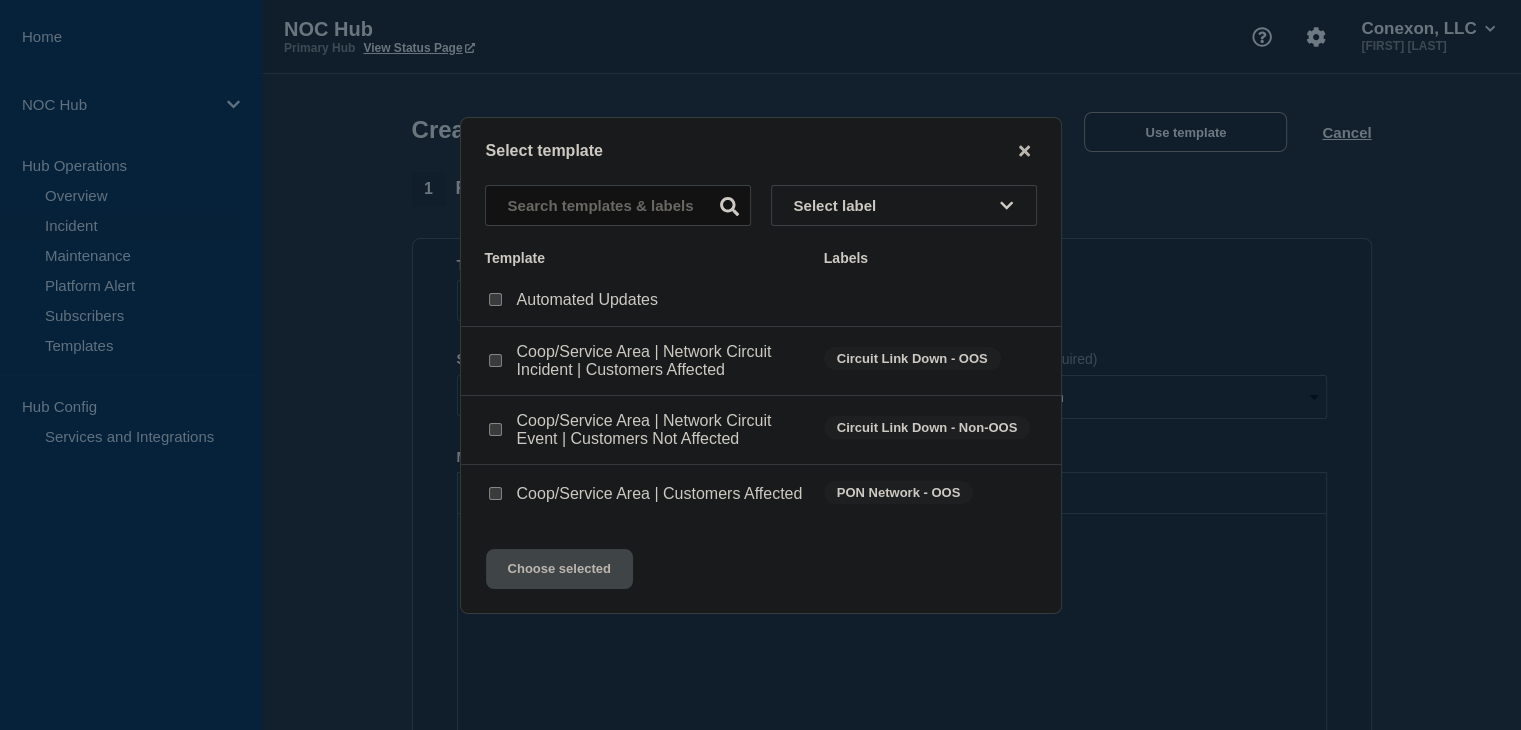 click at bounding box center (495, 429) 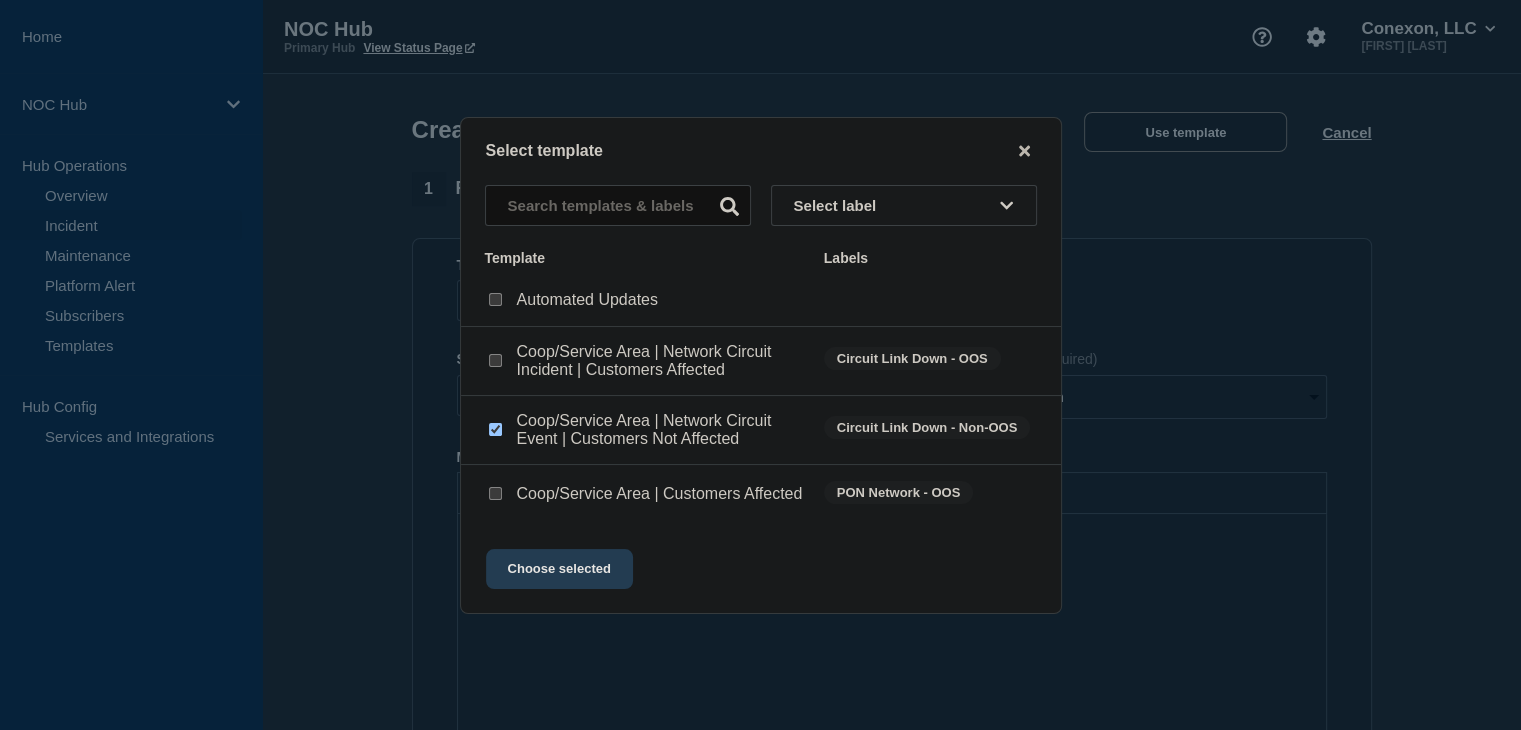 click on "Choose selected" 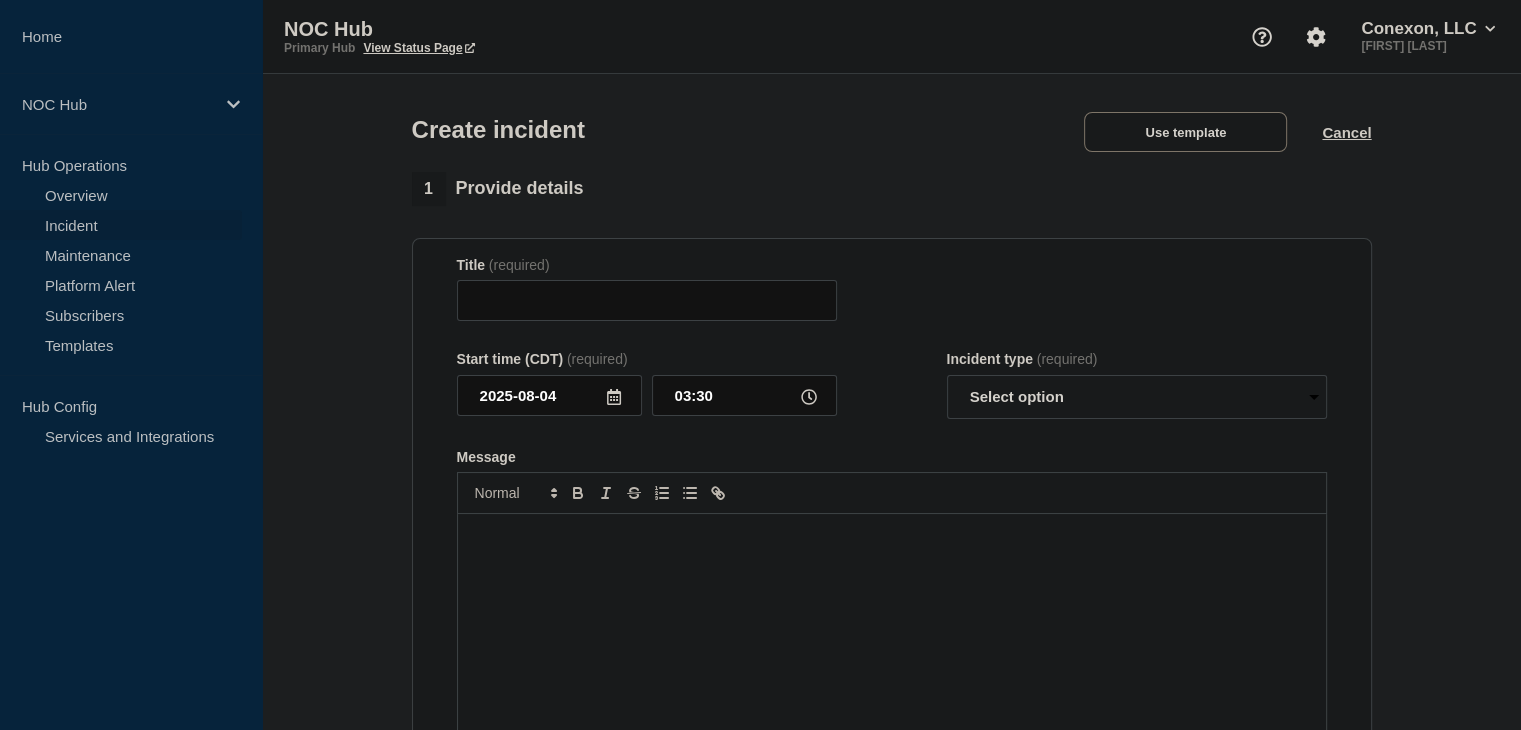 type on "Coop/Service Area | Network Circuit Event | Customers Not Affected" 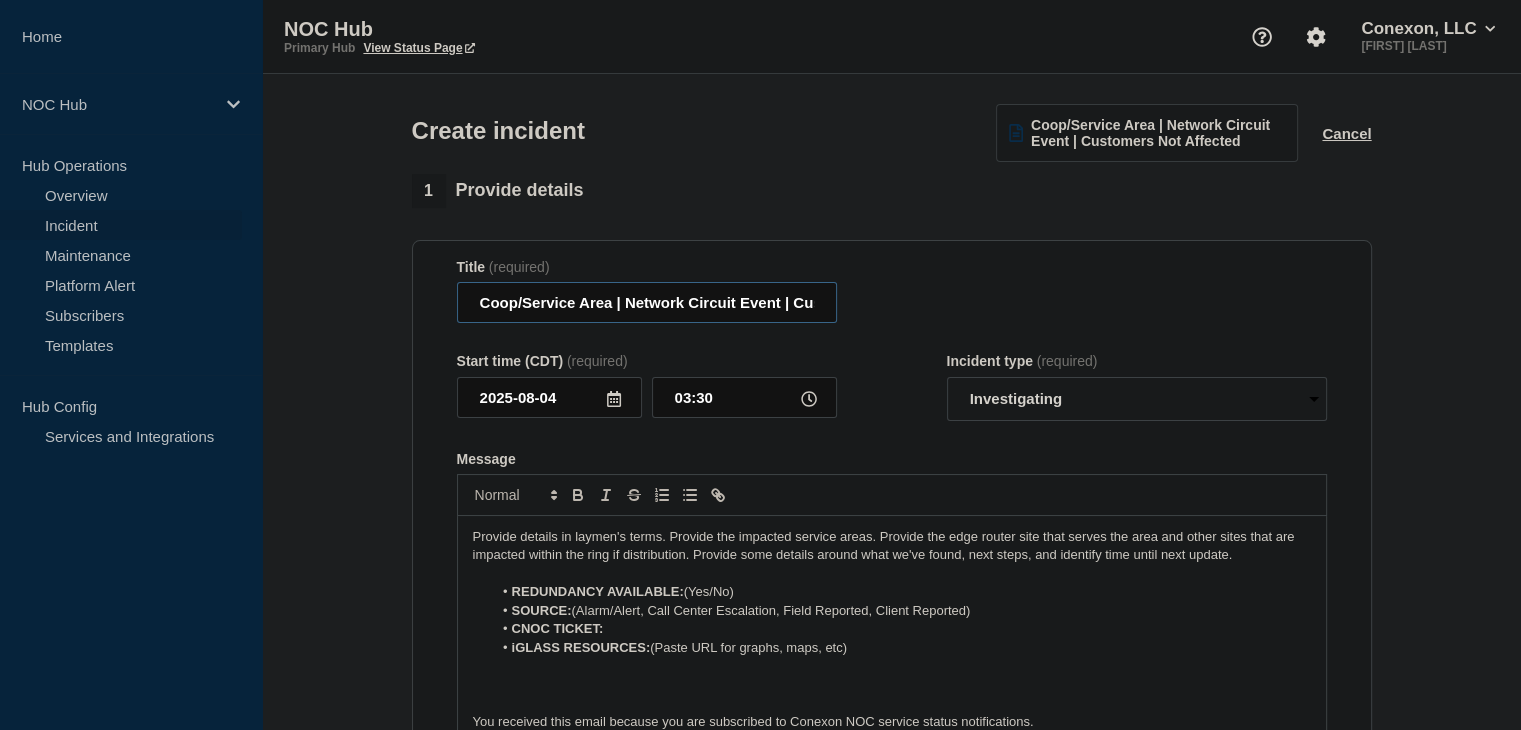 drag, startPoint x: 611, startPoint y: 307, endPoint x: 460, endPoint y: 307, distance: 151 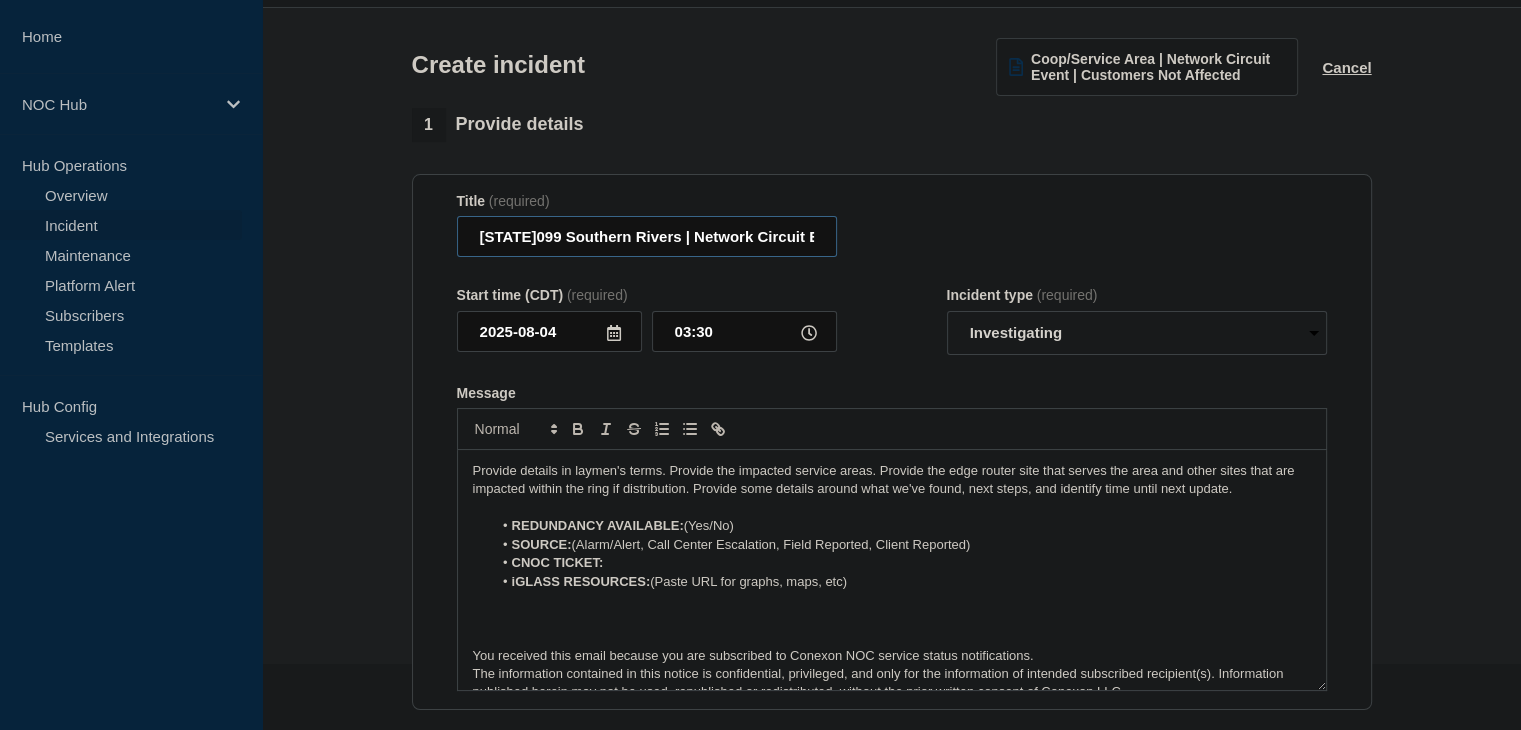 scroll, scrollTop: 100, scrollLeft: 0, axis: vertical 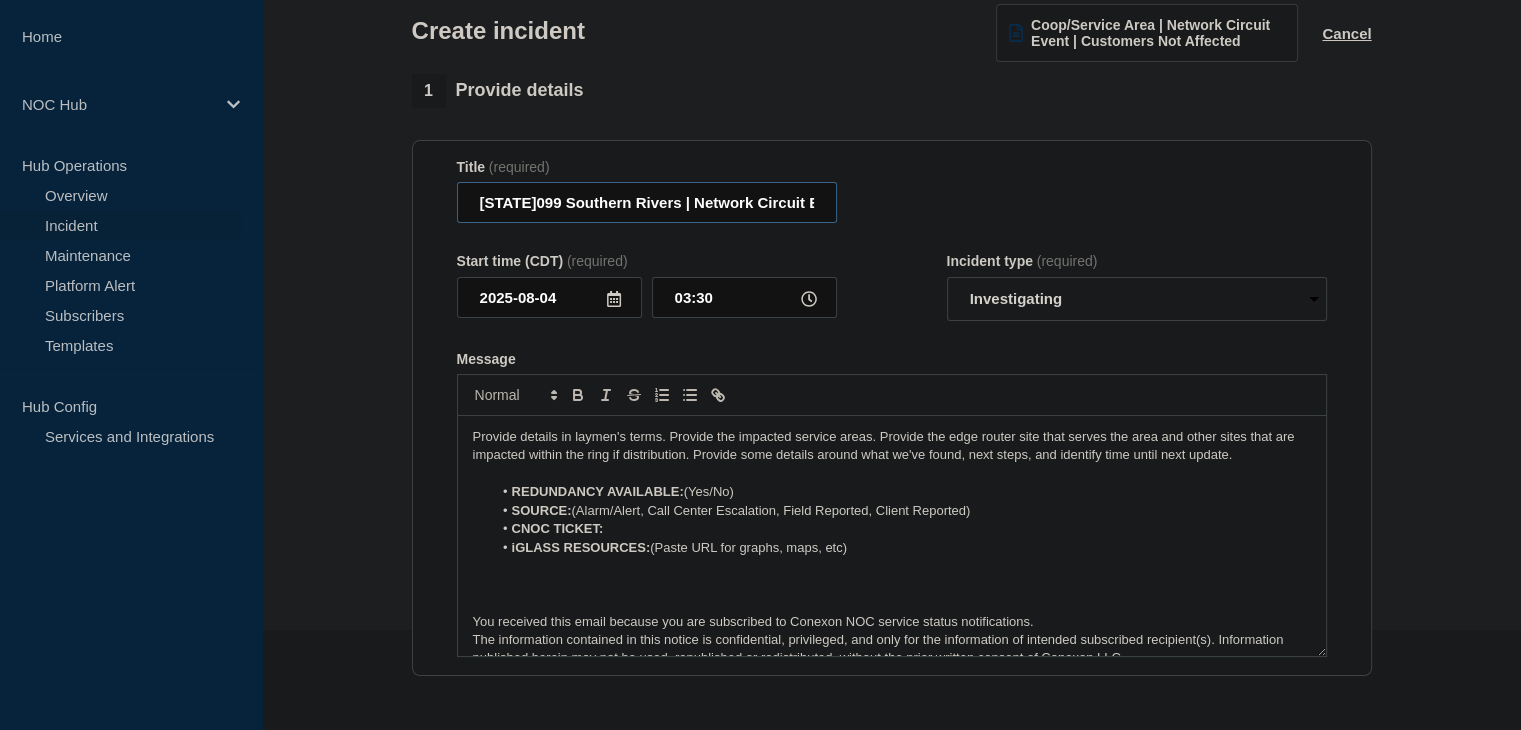 type on "GA099 Southern Rivers | Network Circuit Event | Customers Not Affected" 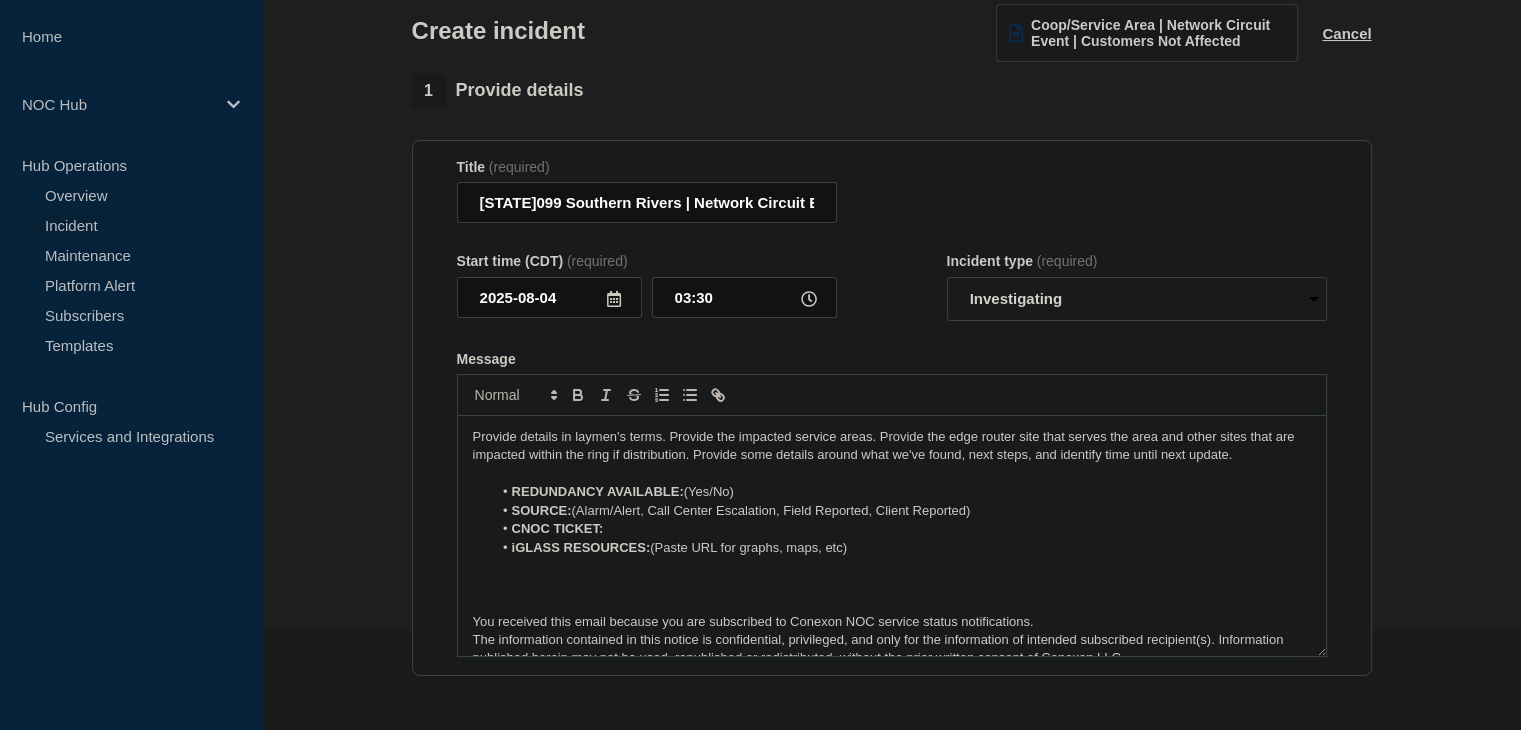 click on "REDUNDANCY AVAILABLE:  (Yes/No)" at bounding box center (901, 492) 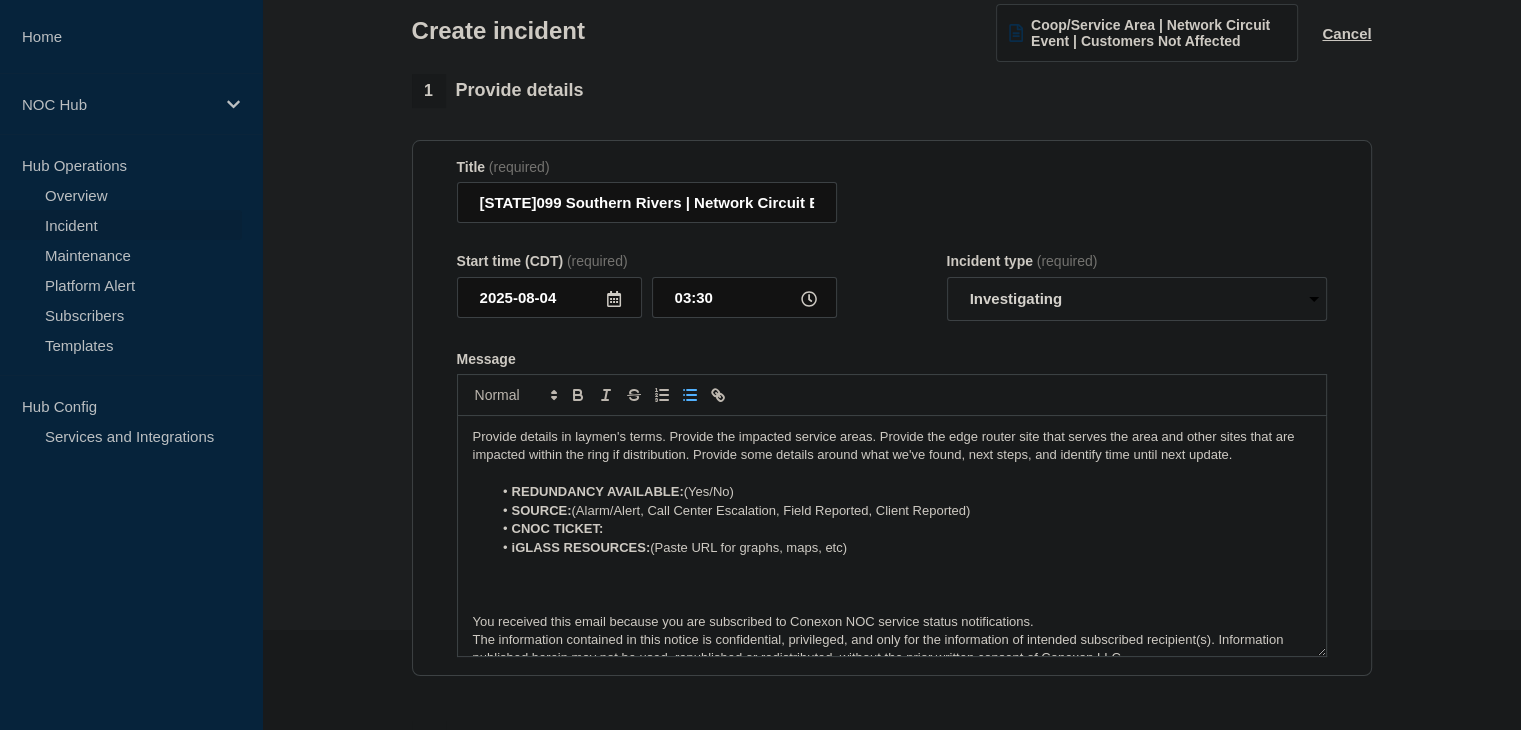 type 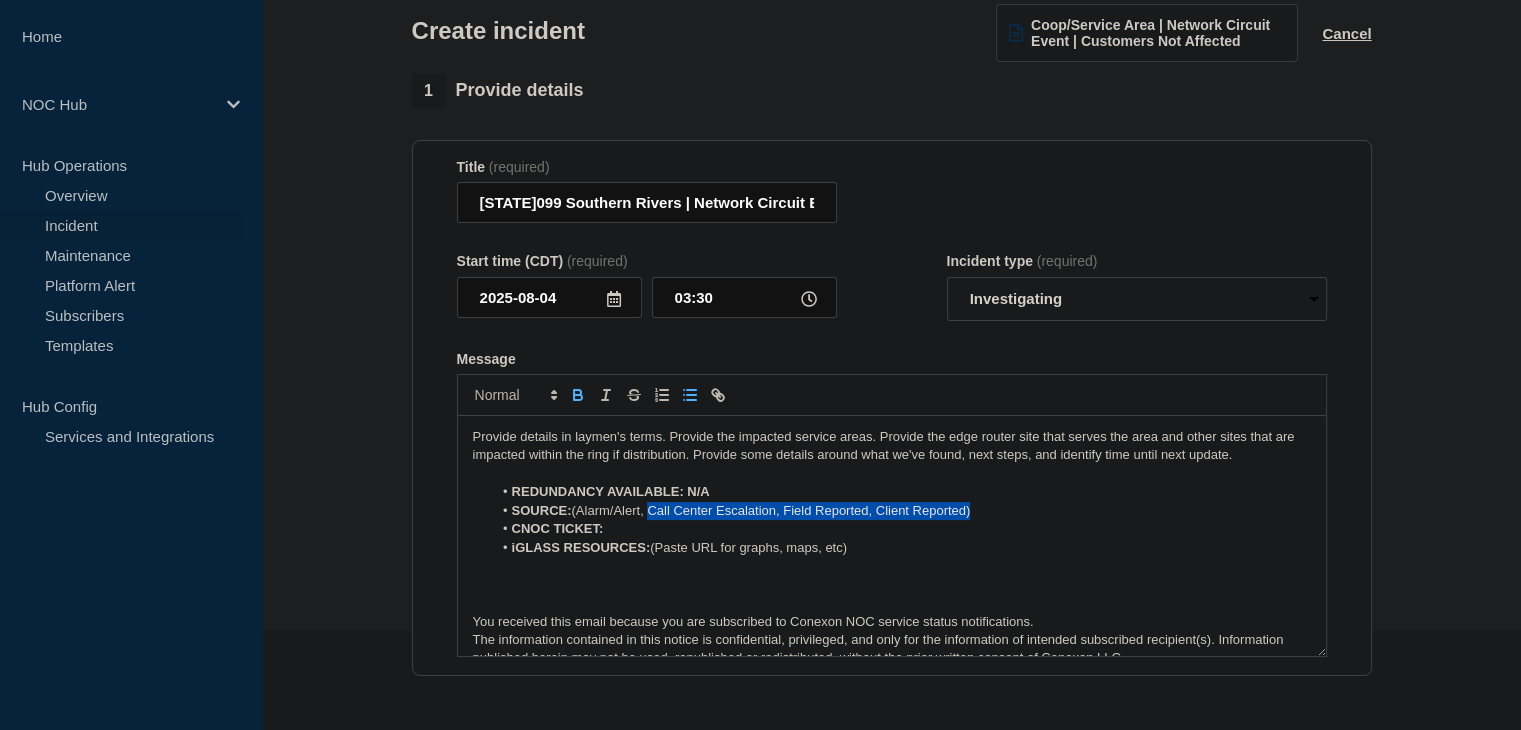 drag, startPoint x: 983, startPoint y: 519, endPoint x: 648, endPoint y: 520, distance: 335.0015 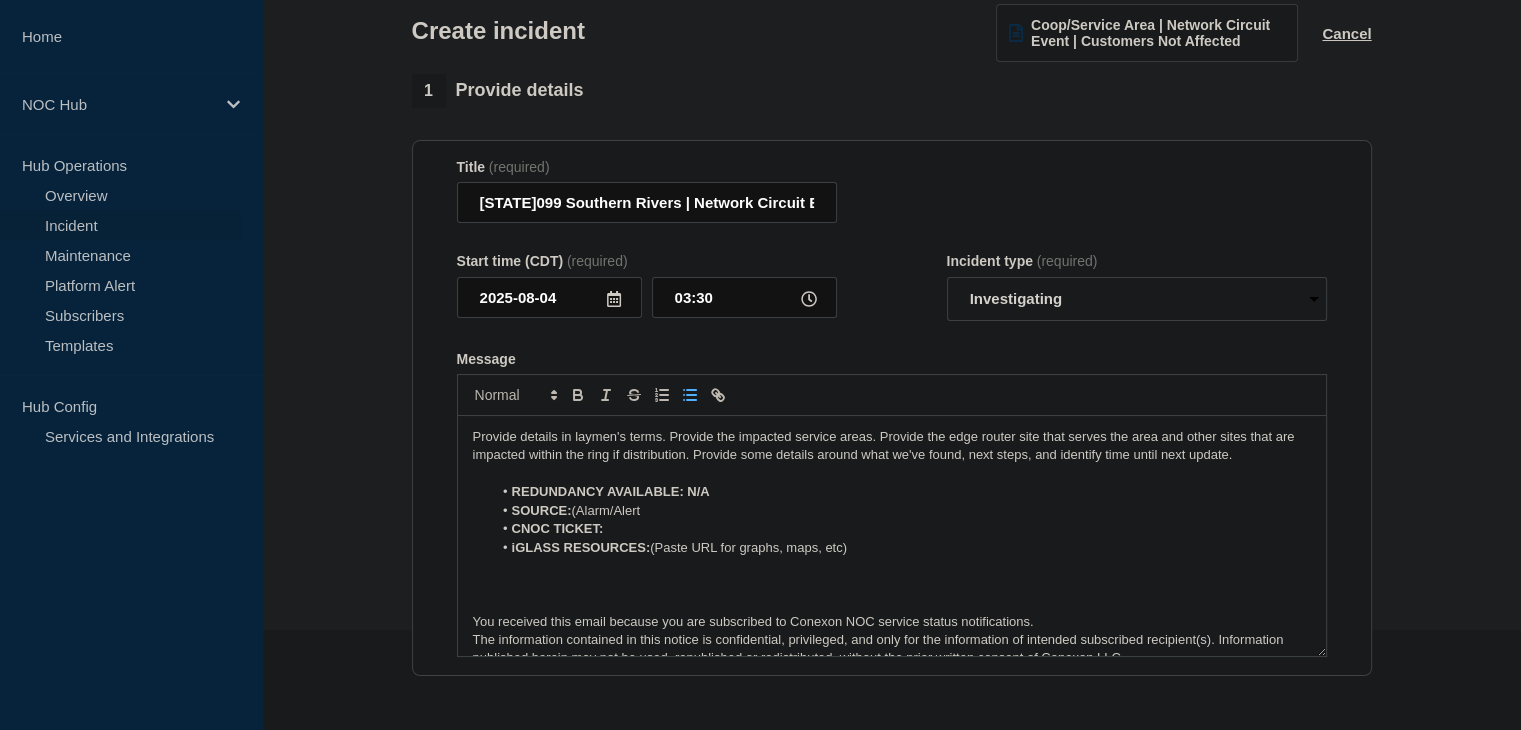 click on "SOURCE:  (Alarm/Alert" at bounding box center (901, 511) 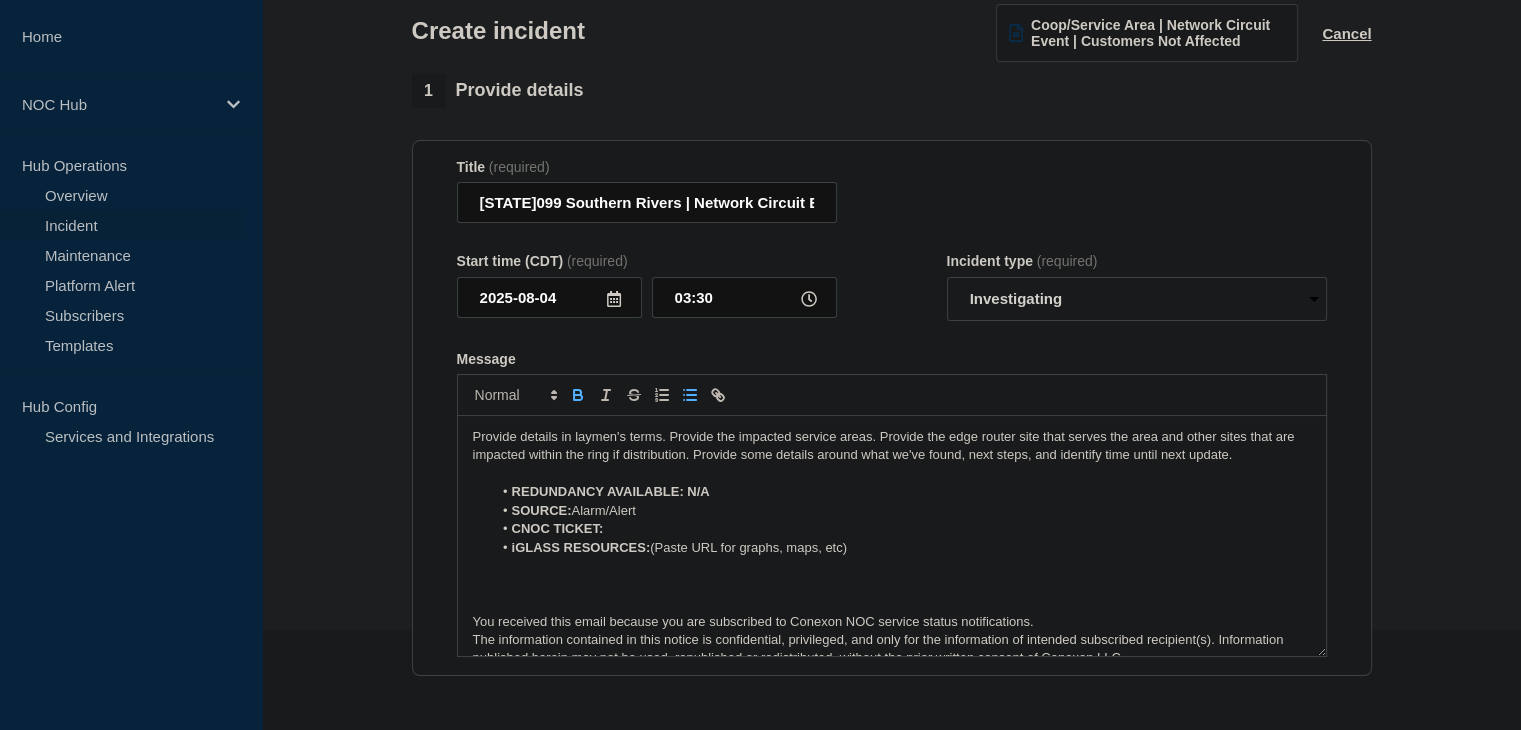click on "CNOC TICKET:" at bounding box center (901, 529) 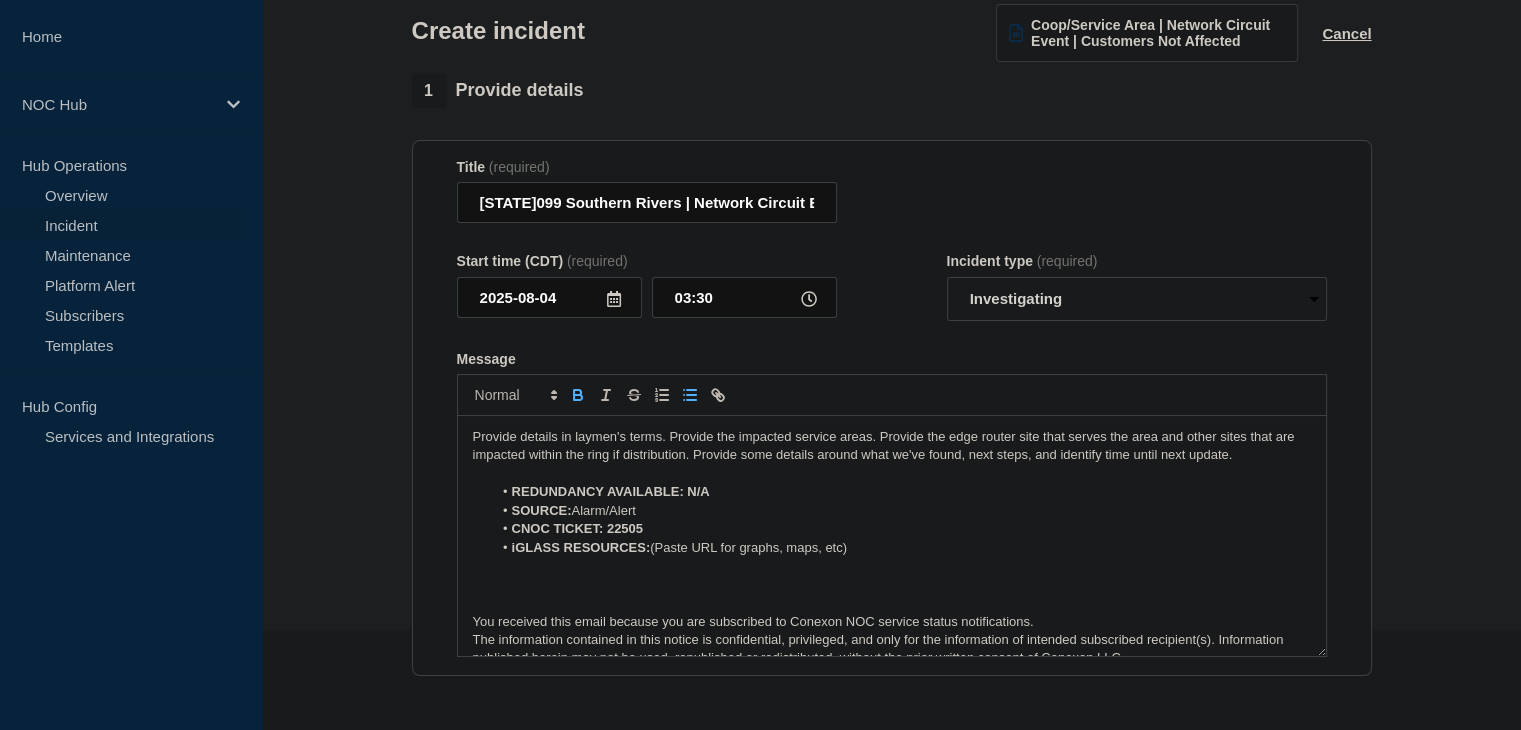 click on "iGLASS RESOURCES:" at bounding box center (581, 547) 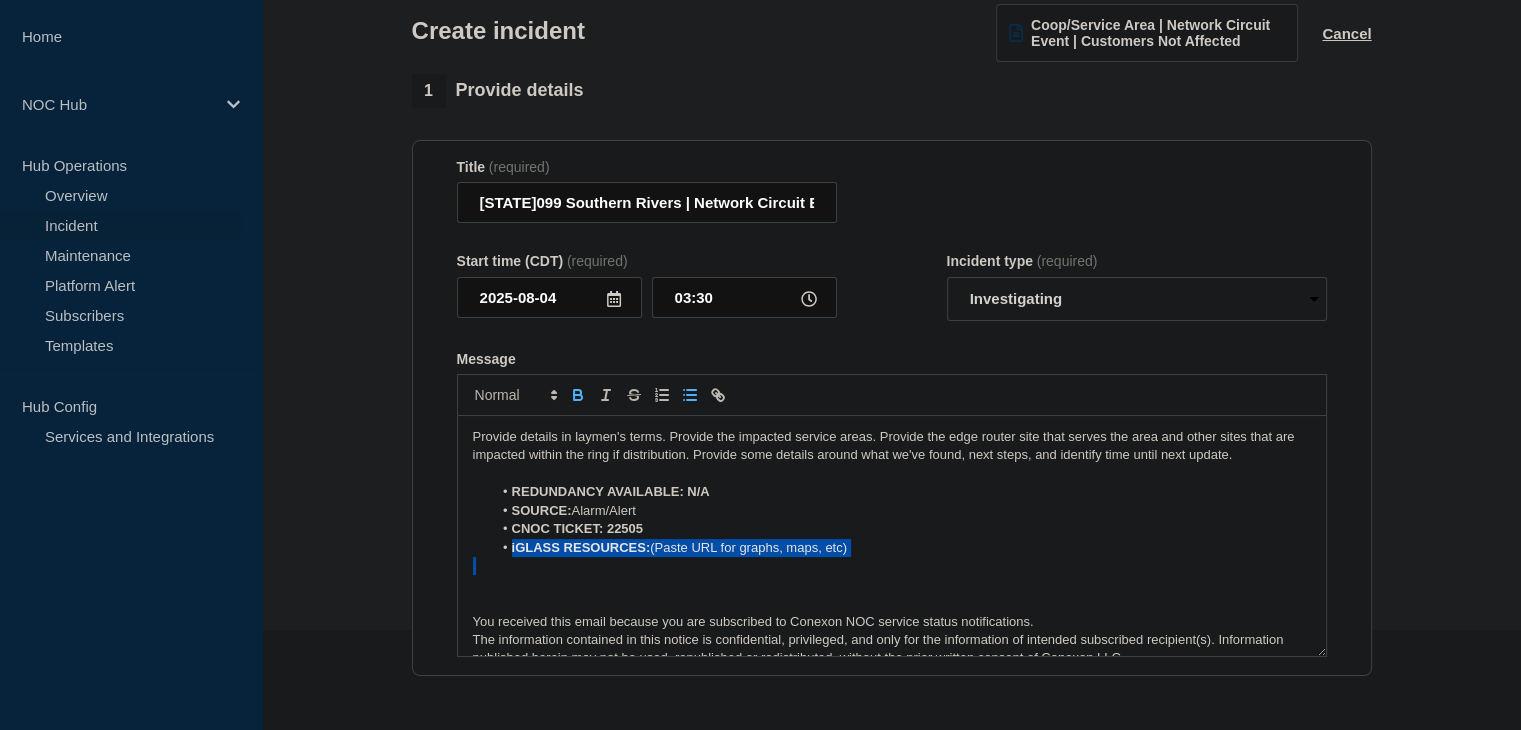 click on "iGLASS RESOURCES:" at bounding box center (581, 547) 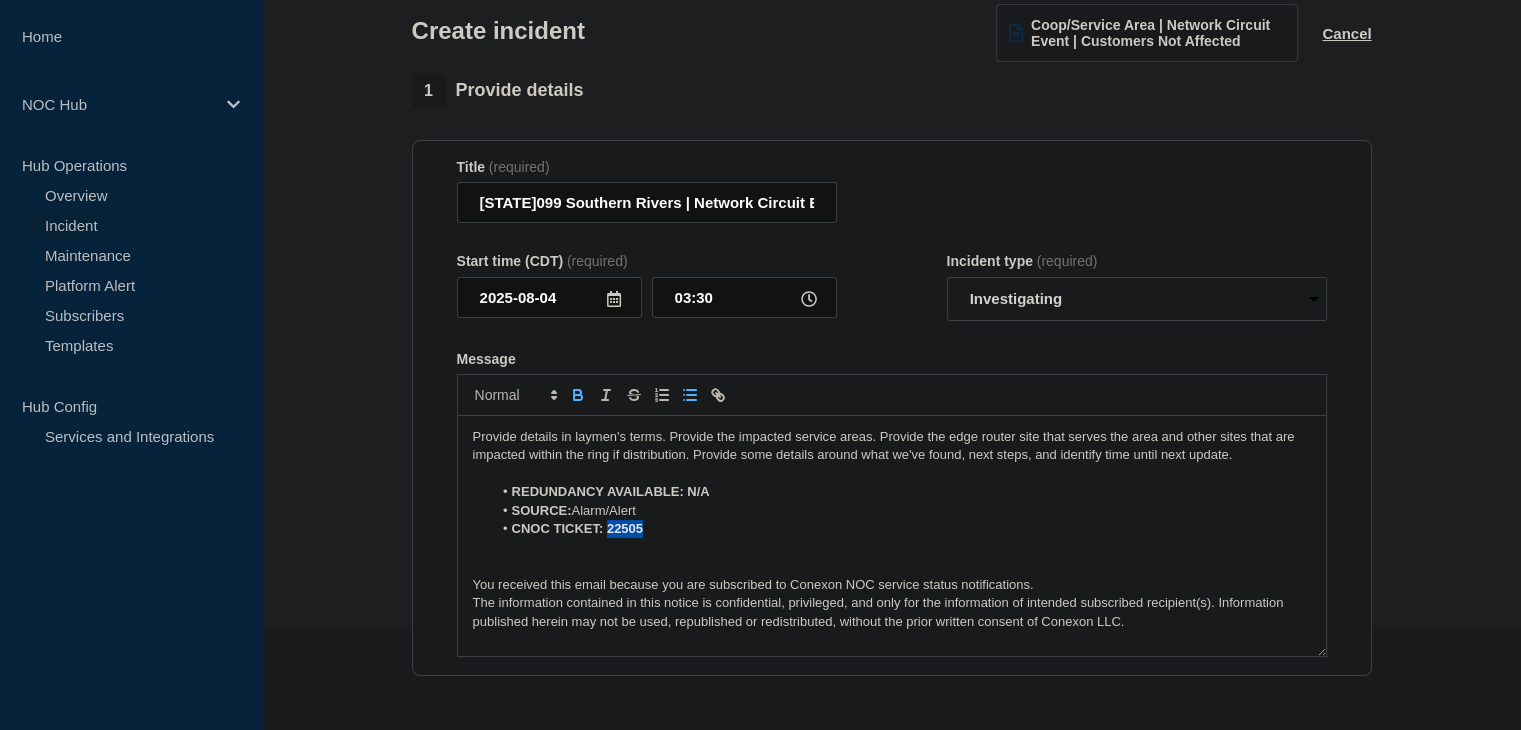 drag, startPoint x: 656, startPoint y: 541, endPoint x: 607, endPoint y: 537, distance: 49.162994 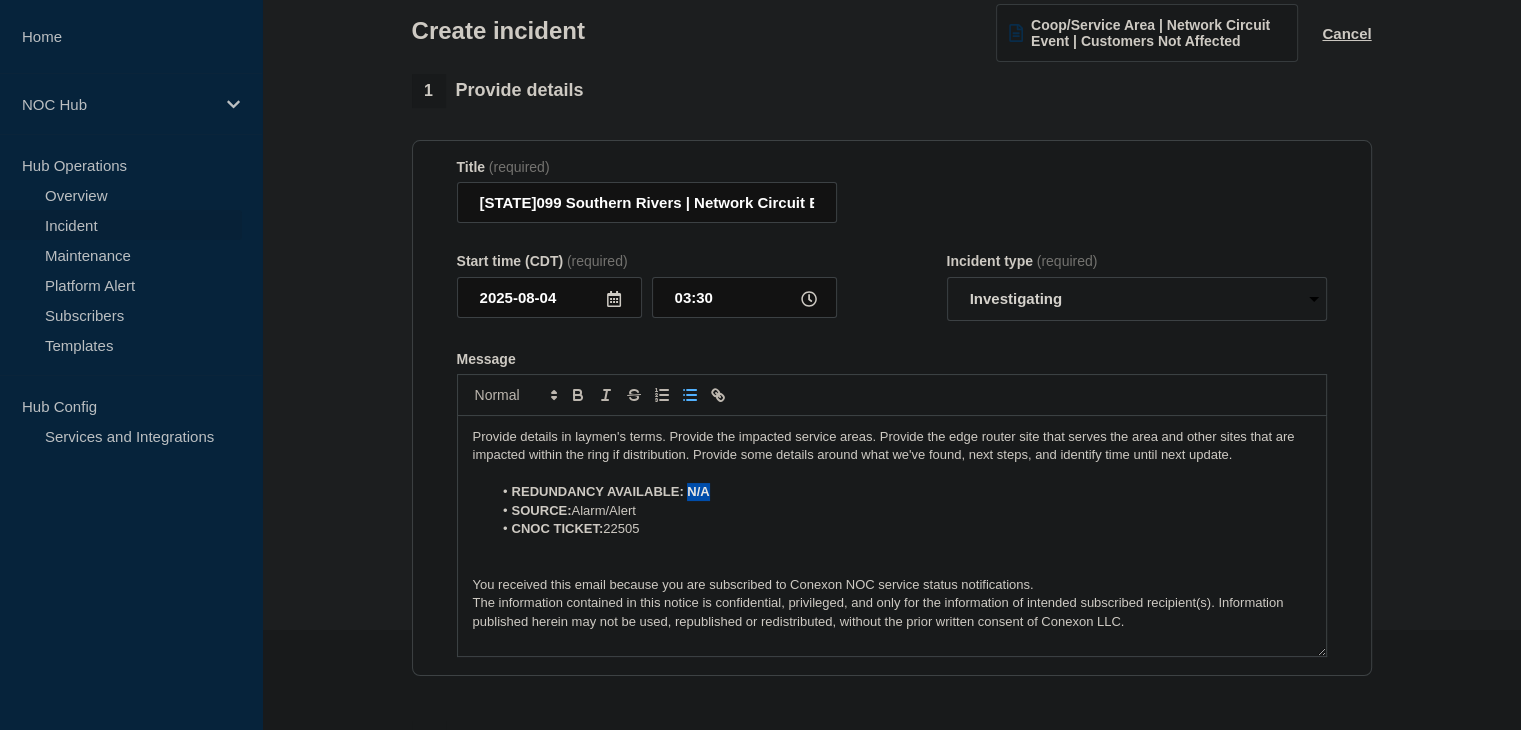 drag, startPoint x: 718, startPoint y: 499, endPoint x: 689, endPoint y: 497, distance: 29.068884 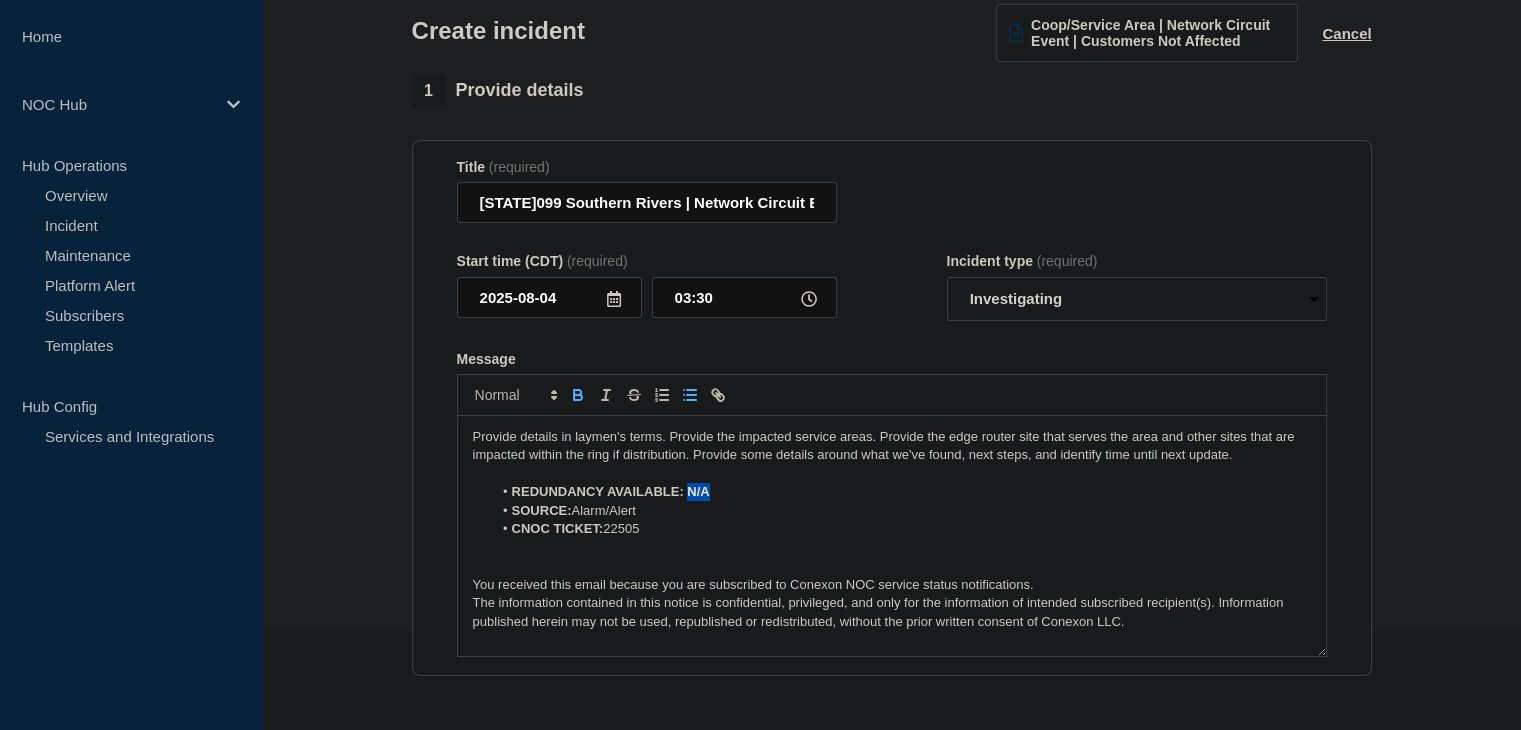 click 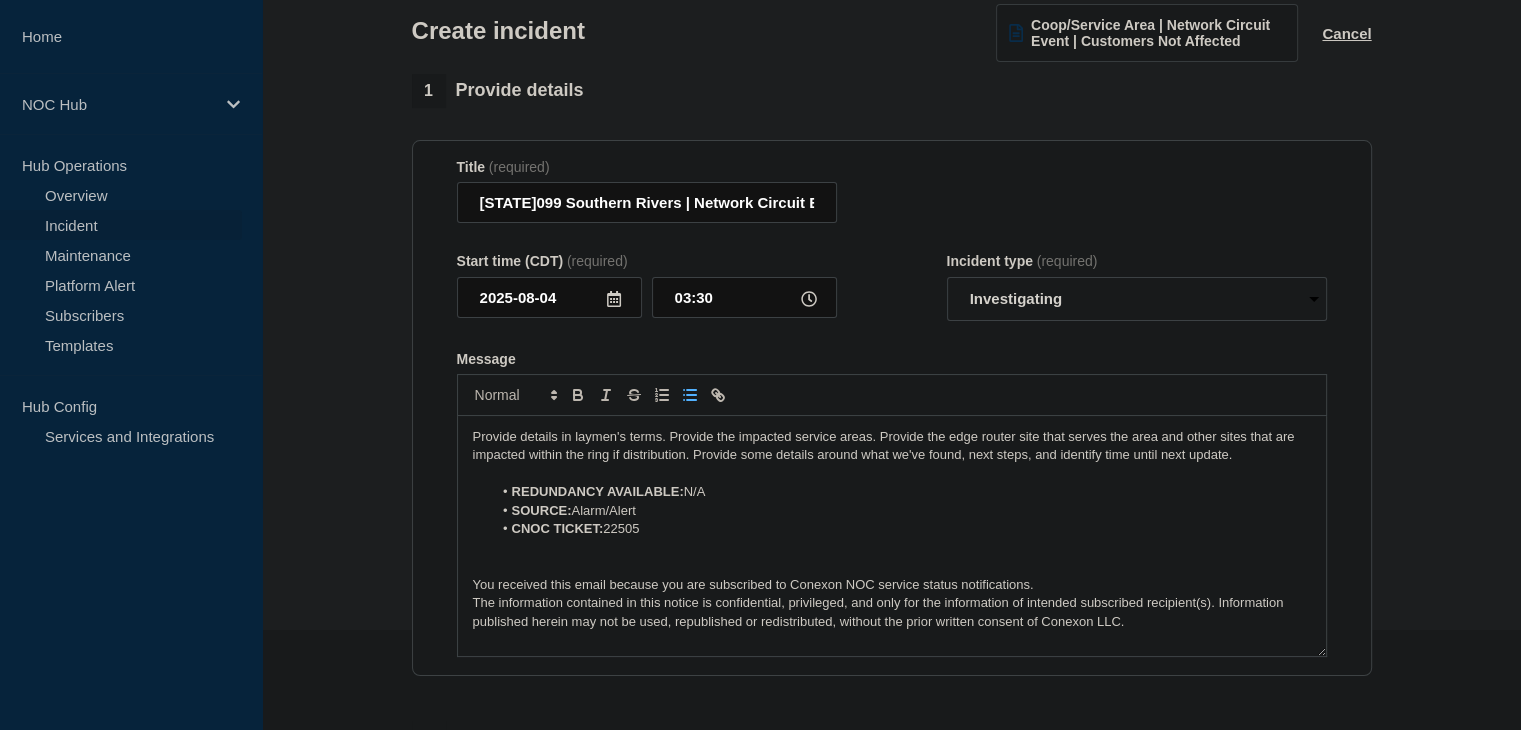 click on "Provide details in laymen's terms. Provide the impacted service areas. Provide the edge router site that serves the area and other sites that are impacted within the ring if distribution. Provide some details around what we've found, next steps, and identify time until next update." at bounding box center [892, 446] 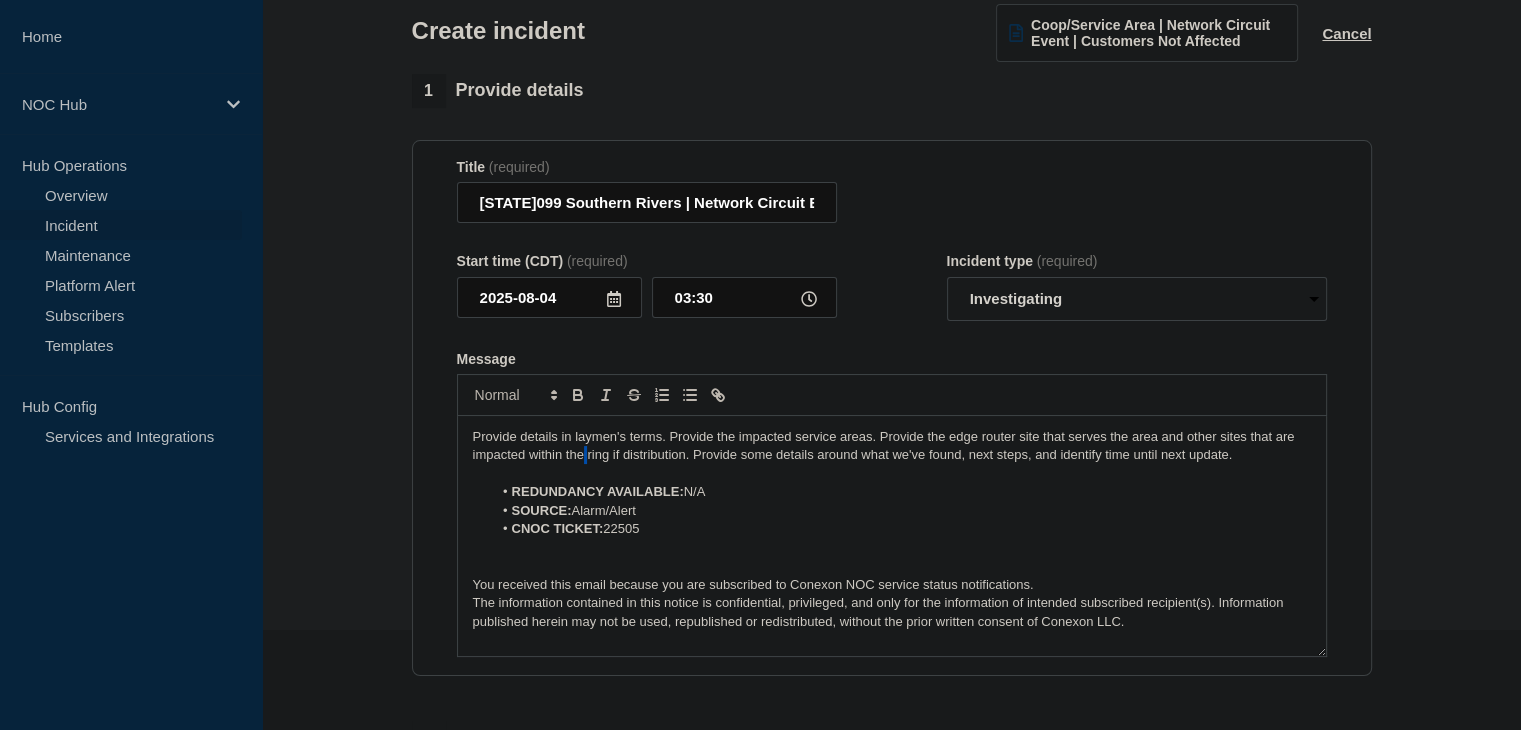 click on "Provide details in laymen's terms. Provide the impacted service areas. Provide the edge router site that serves the area and other sites that are impacted within the ring if distribution. Provide some details around what we've found, next steps, and identify time until next update." at bounding box center [892, 446] 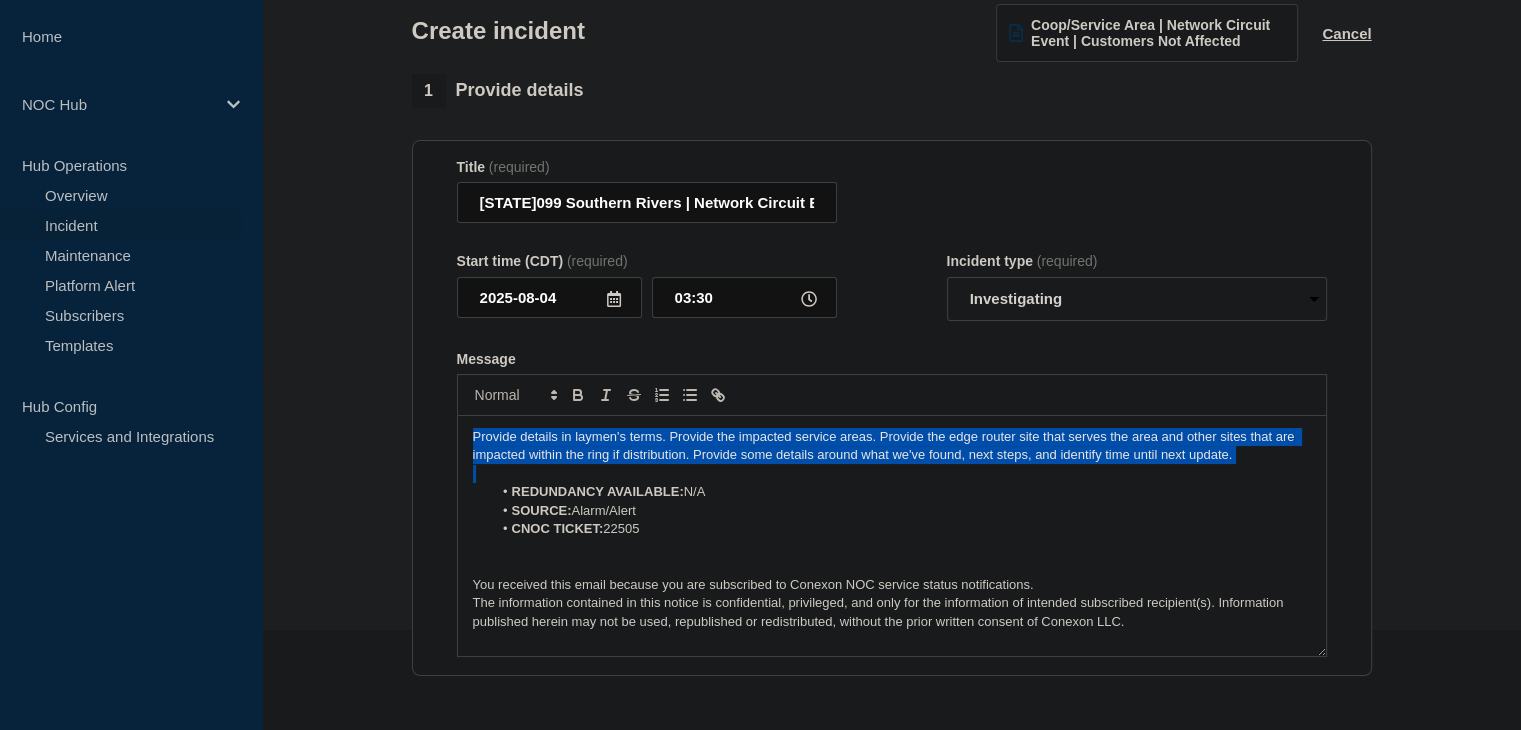 click on "Provide details in laymen's terms. Provide the impacted service areas. Provide the edge router site that serves the area and other sites that are impacted within the ring if distribution. Provide some details around what we've found, next steps, and identify time until next update." at bounding box center (892, 446) 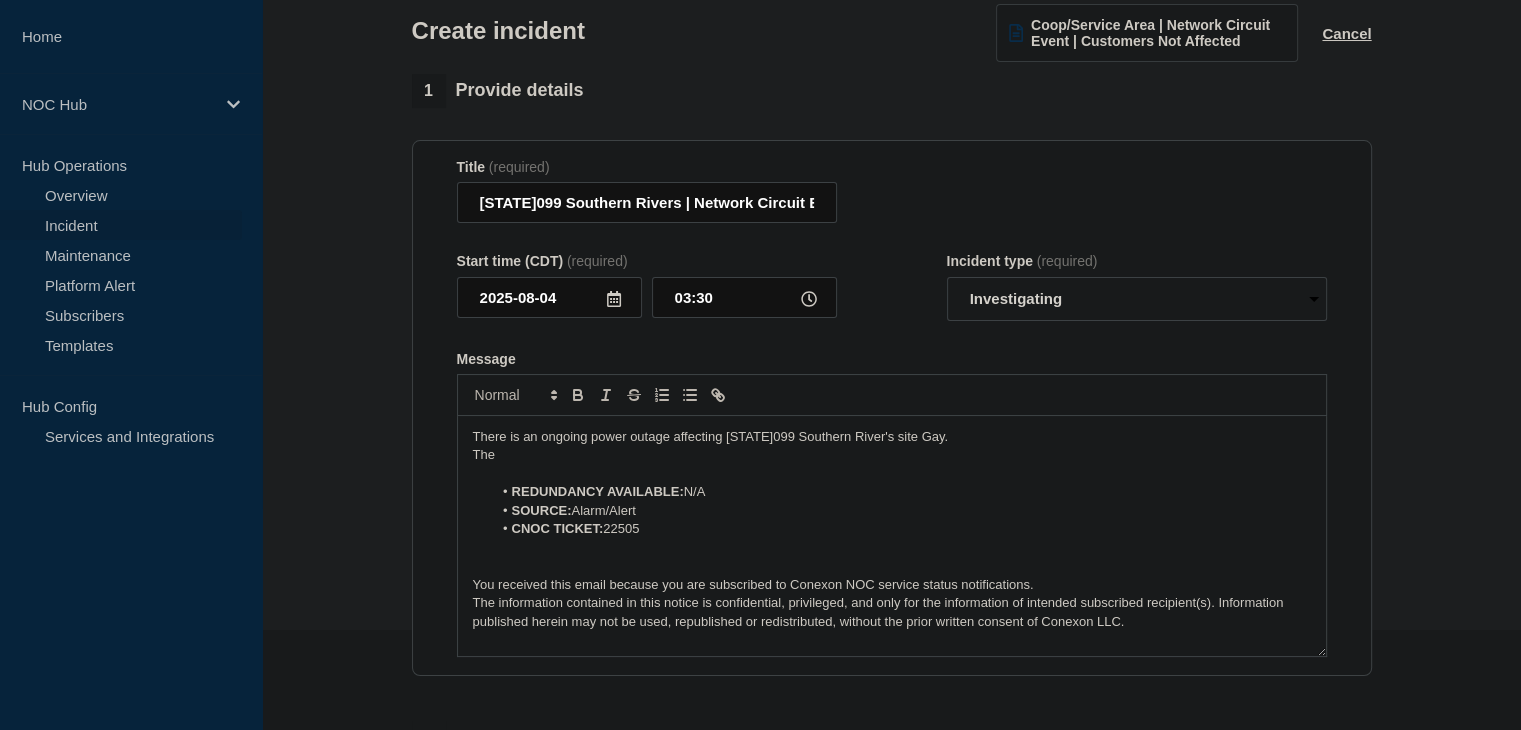 click on "The" at bounding box center (892, 455) 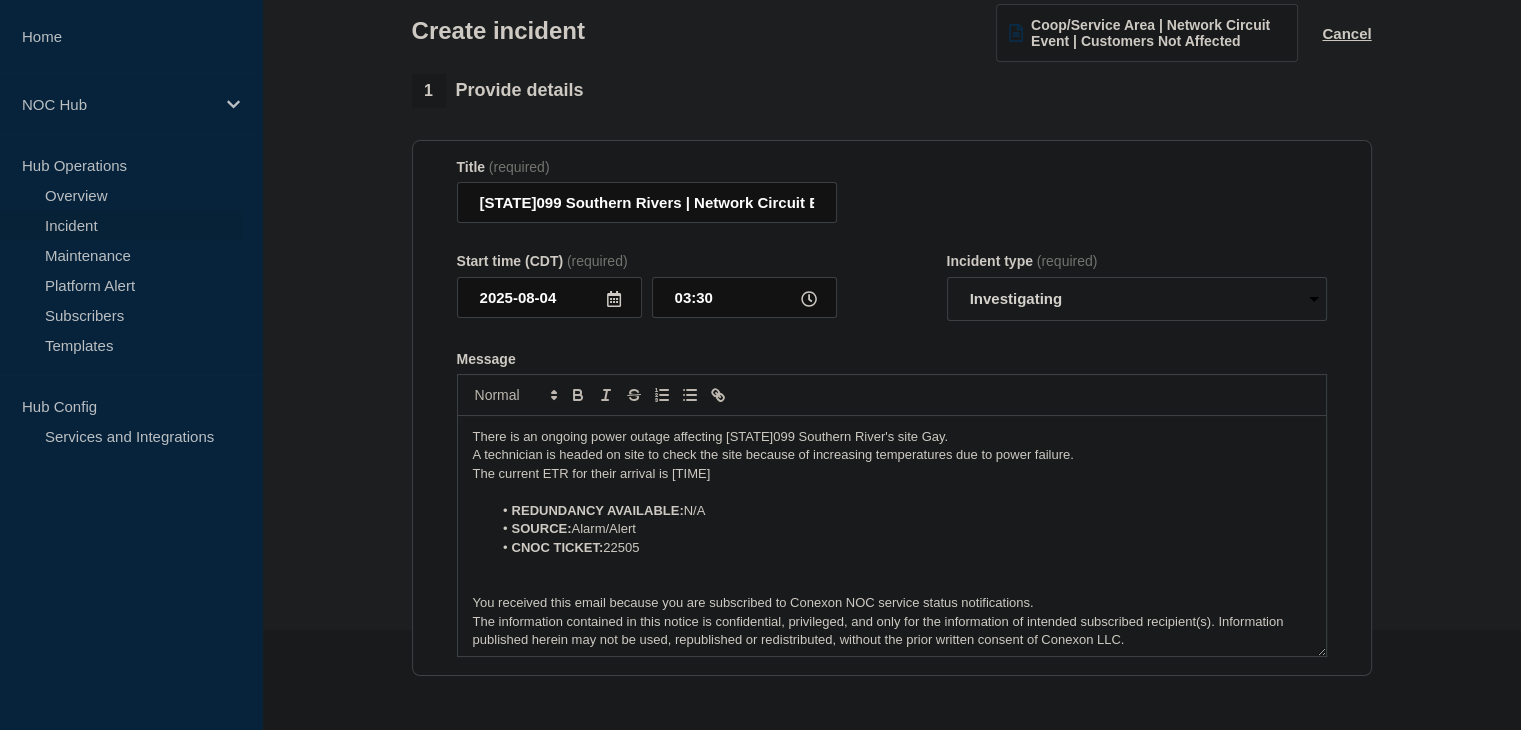 click on "A technician is headed on site to check the site because of increasing temperatures due to power failure." at bounding box center [892, 455] 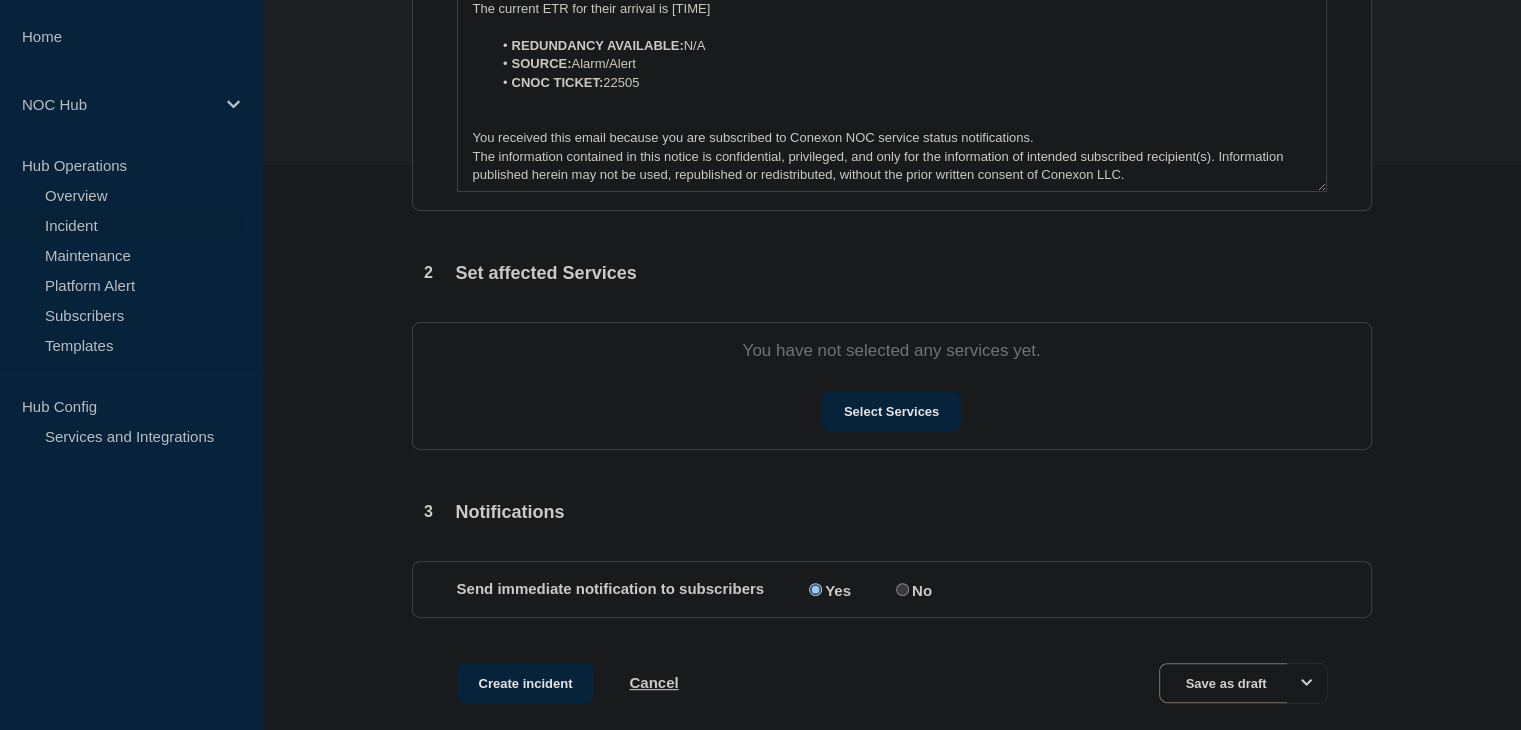 scroll, scrollTop: 600, scrollLeft: 0, axis: vertical 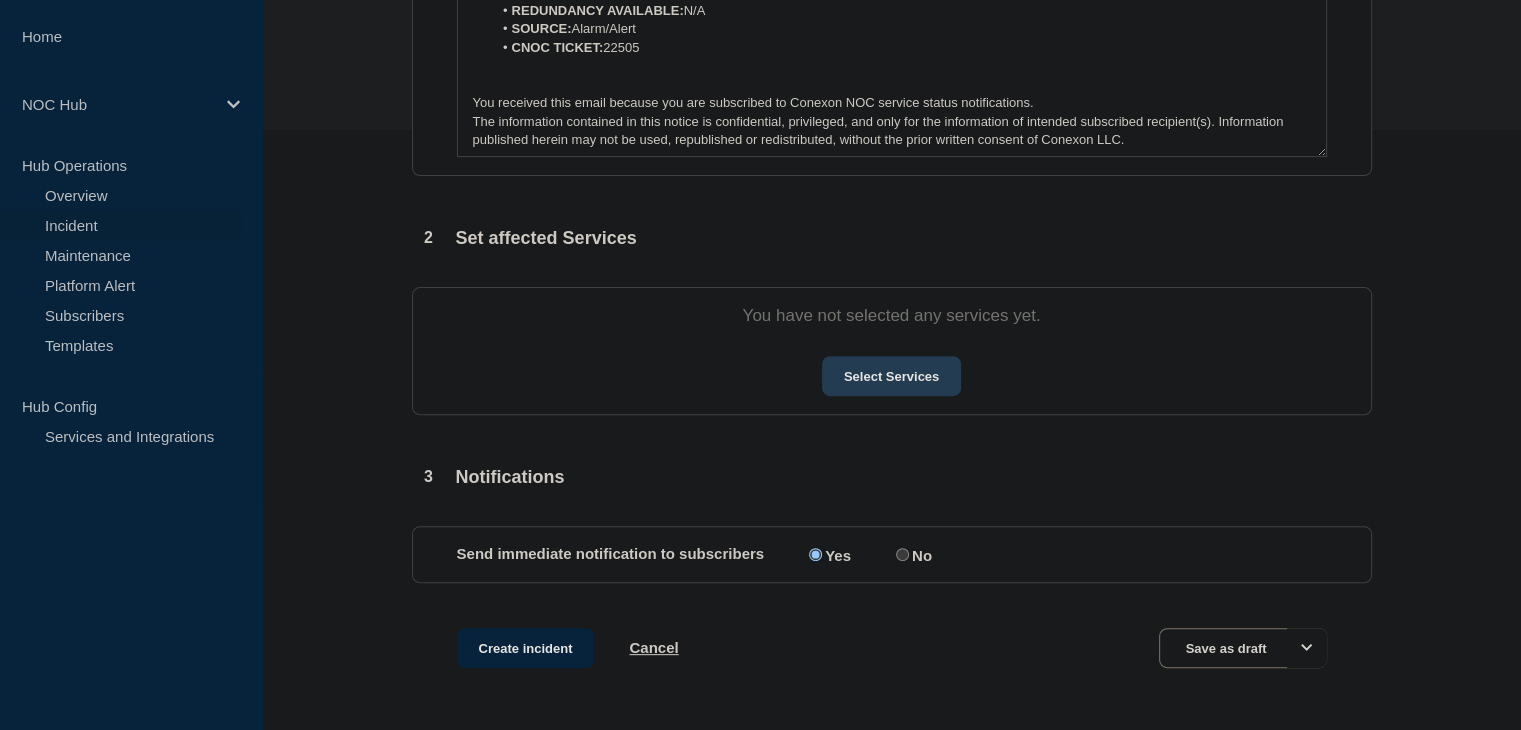 click on "Select Services" at bounding box center [891, 376] 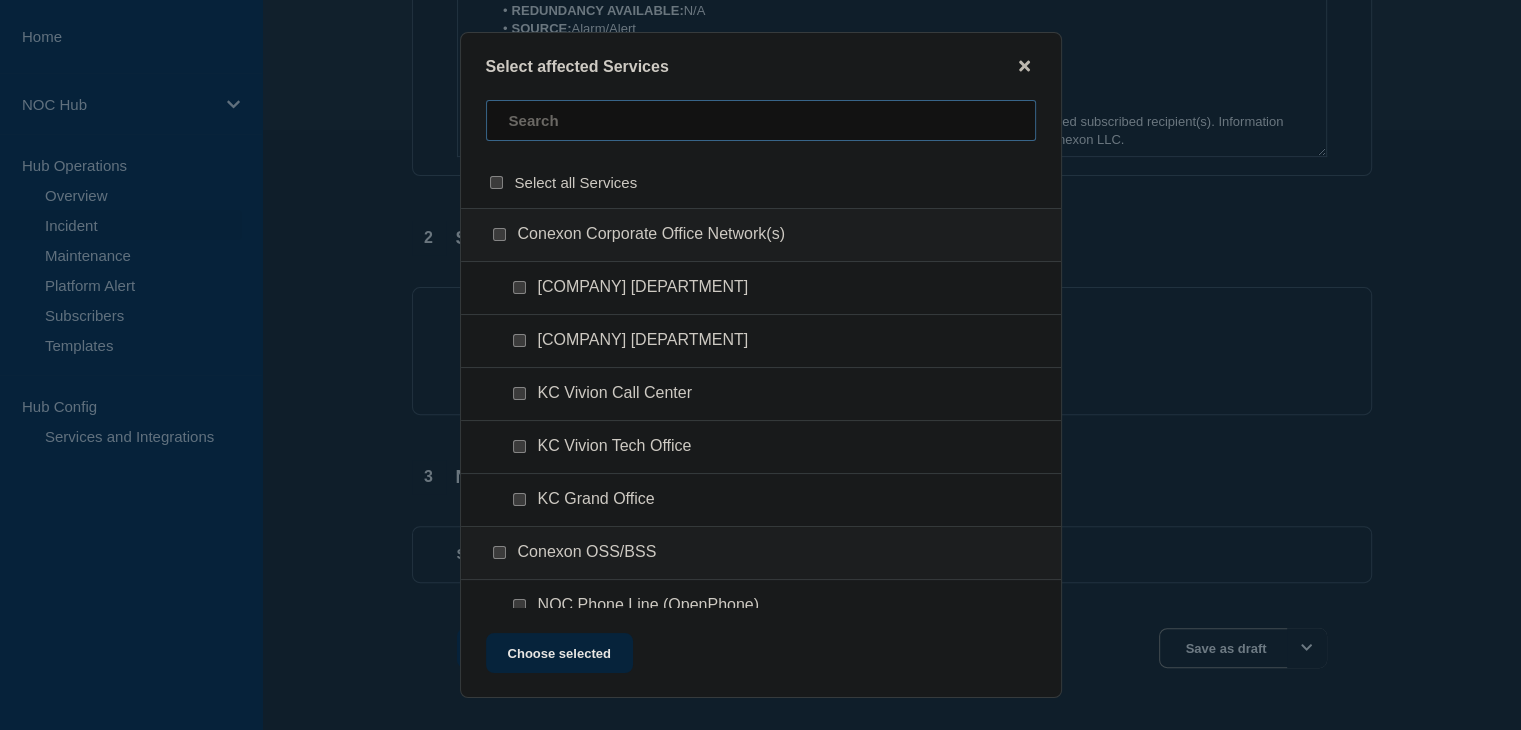 click at bounding box center (761, 120) 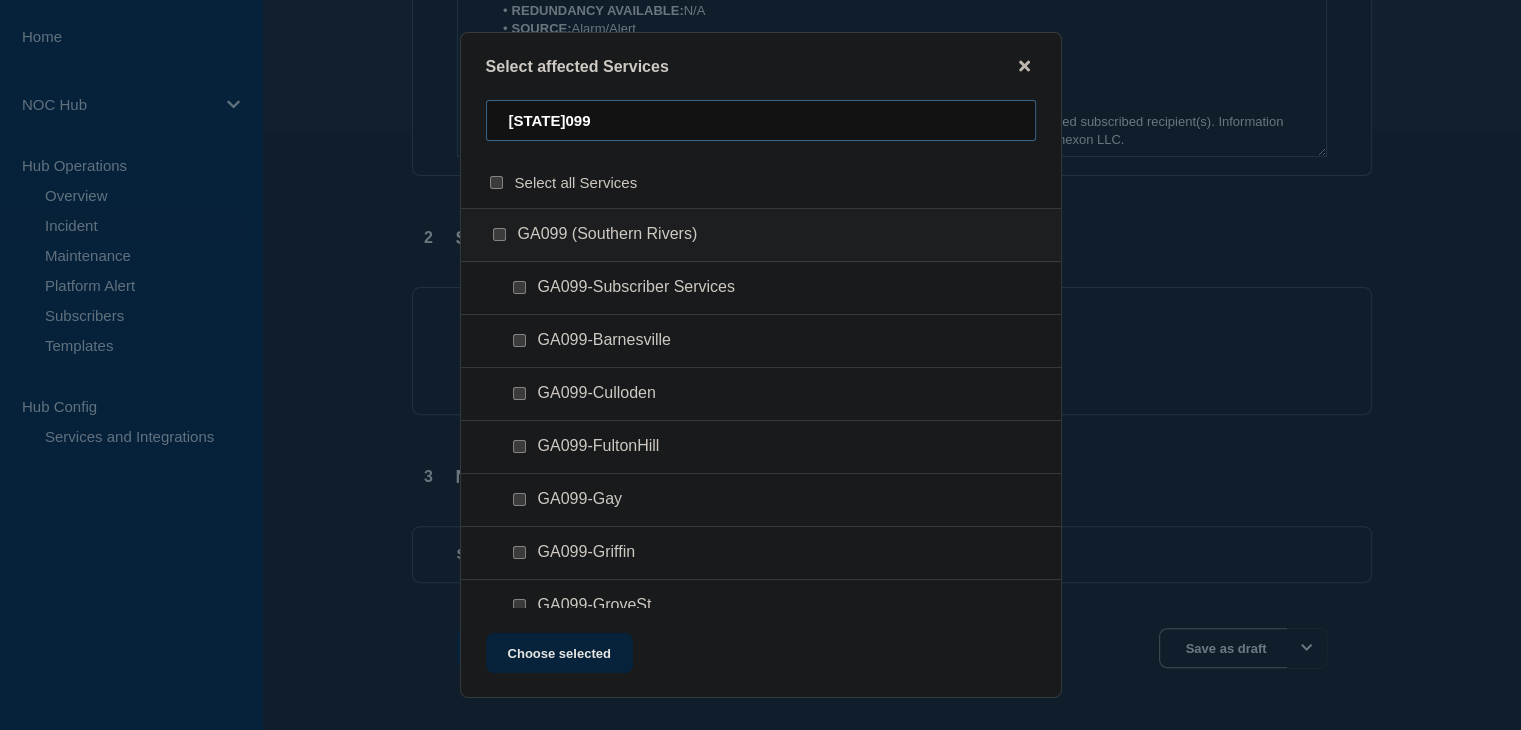 type on "ga099" 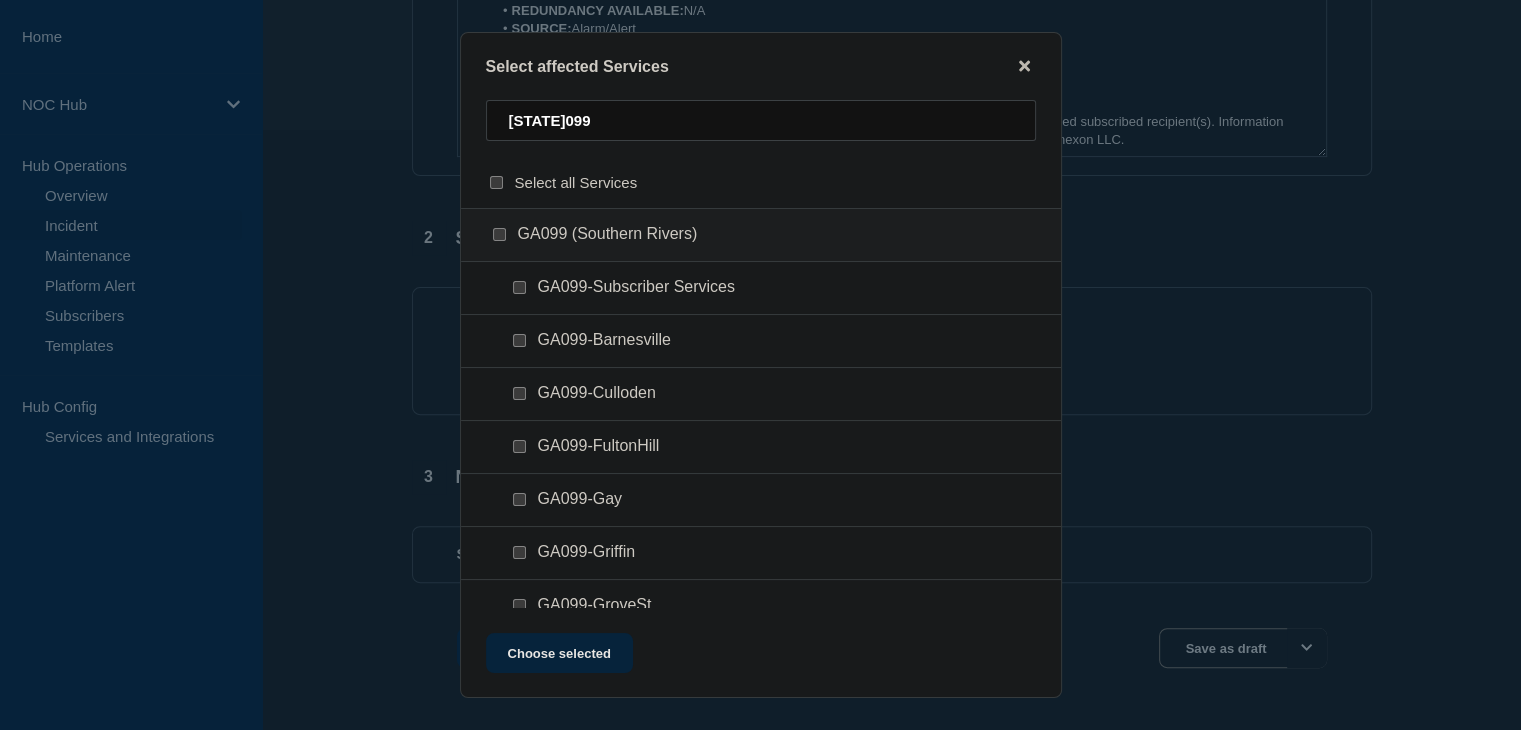 click at bounding box center (523, 288) 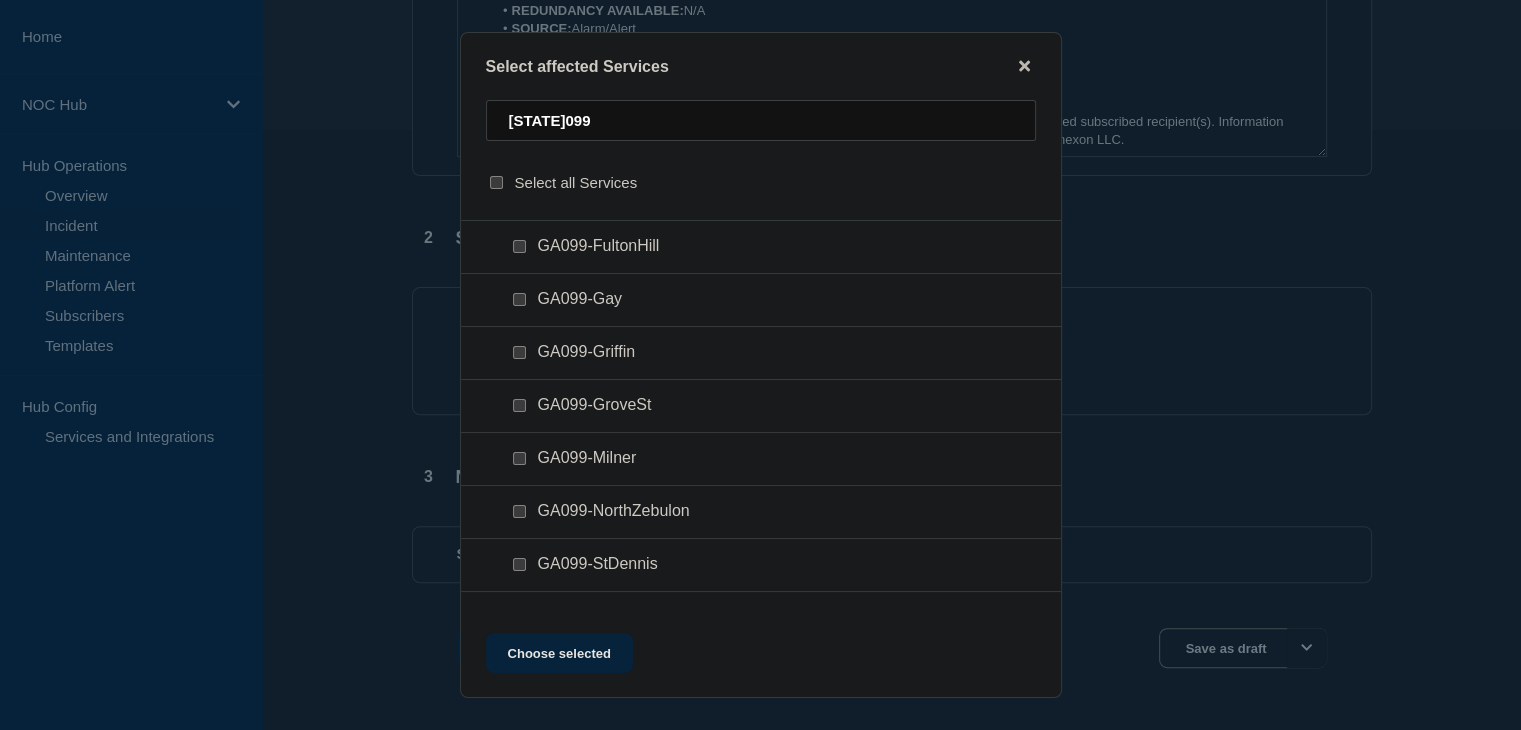 click at bounding box center (519, 299) 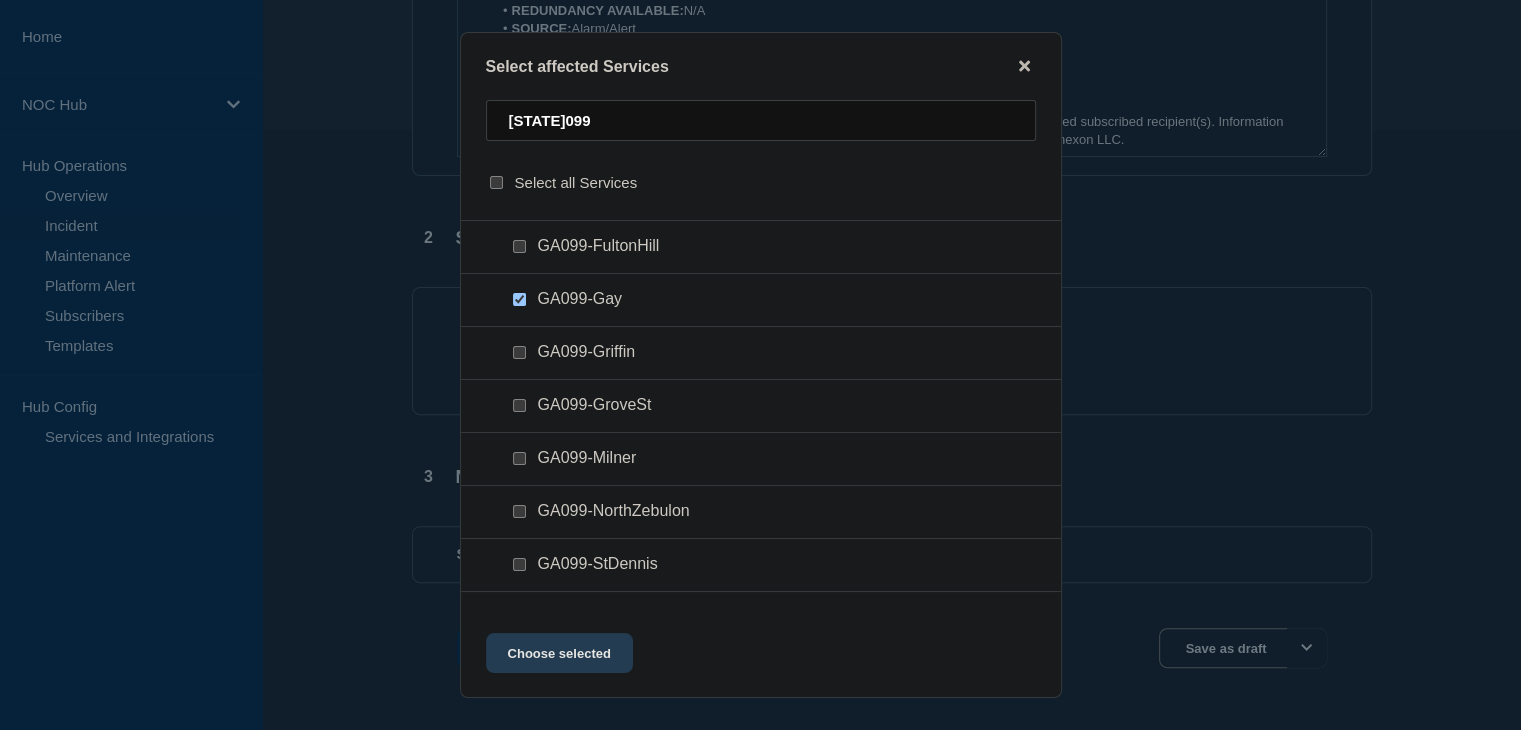 click on "Choose selected" 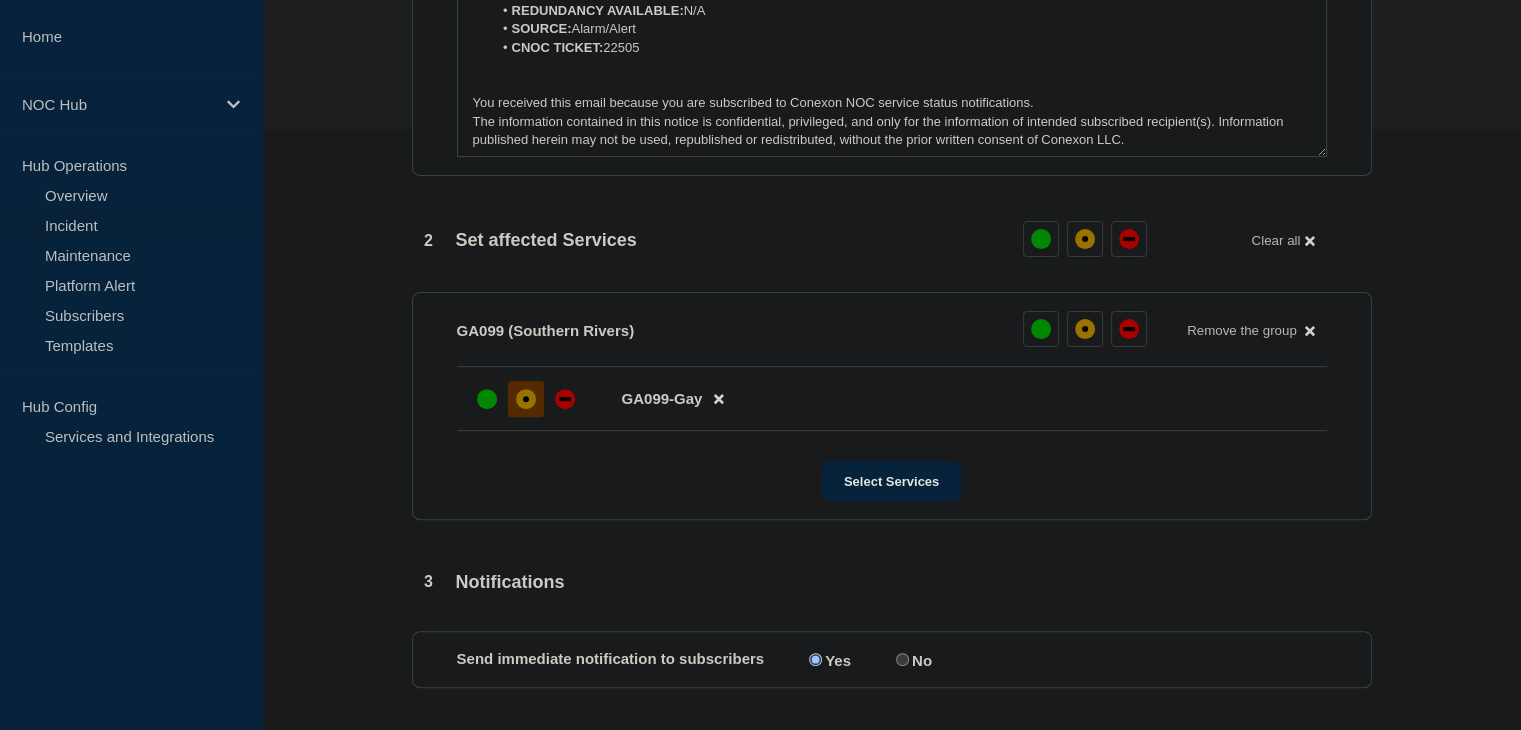 click at bounding box center (526, 399) 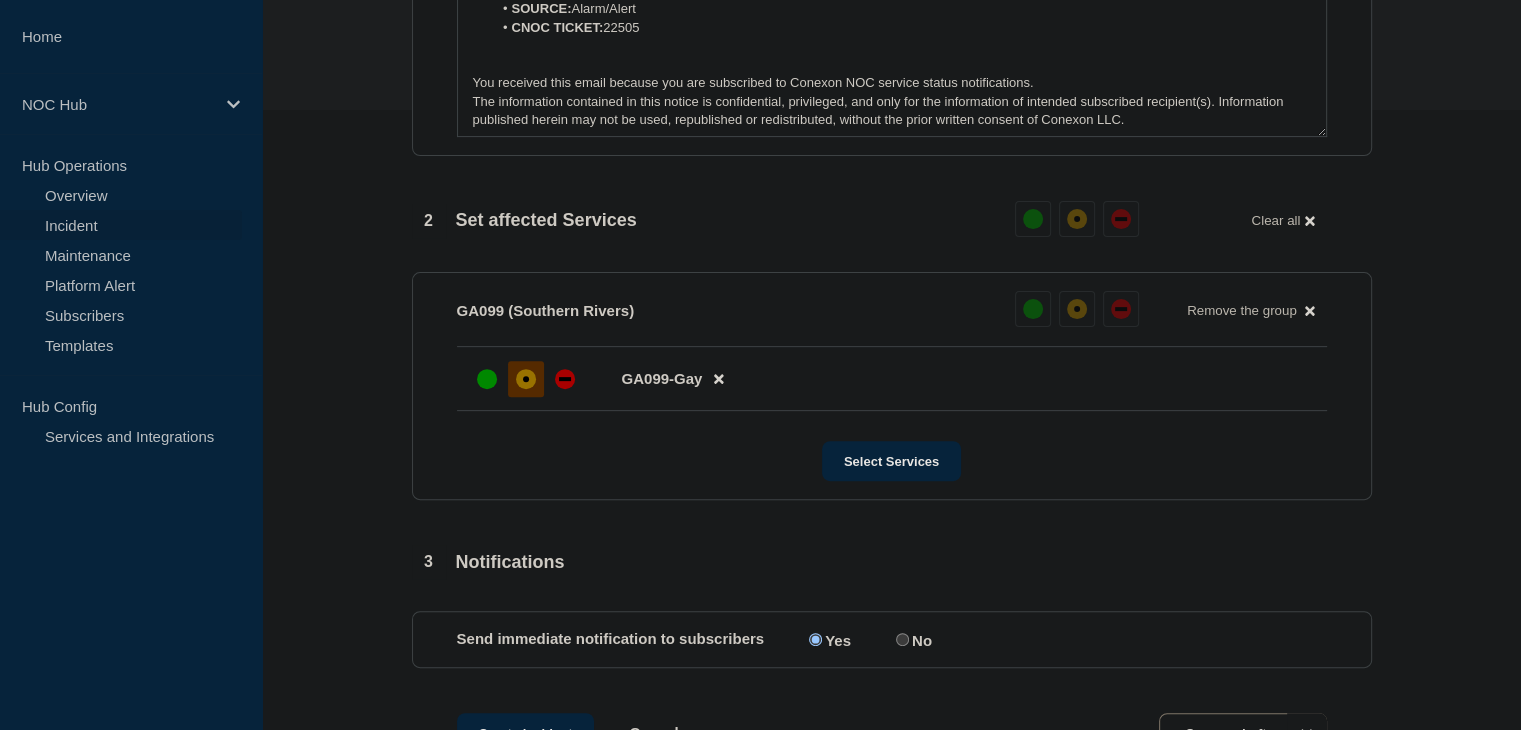 scroll, scrollTop: 781, scrollLeft: 0, axis: vertical 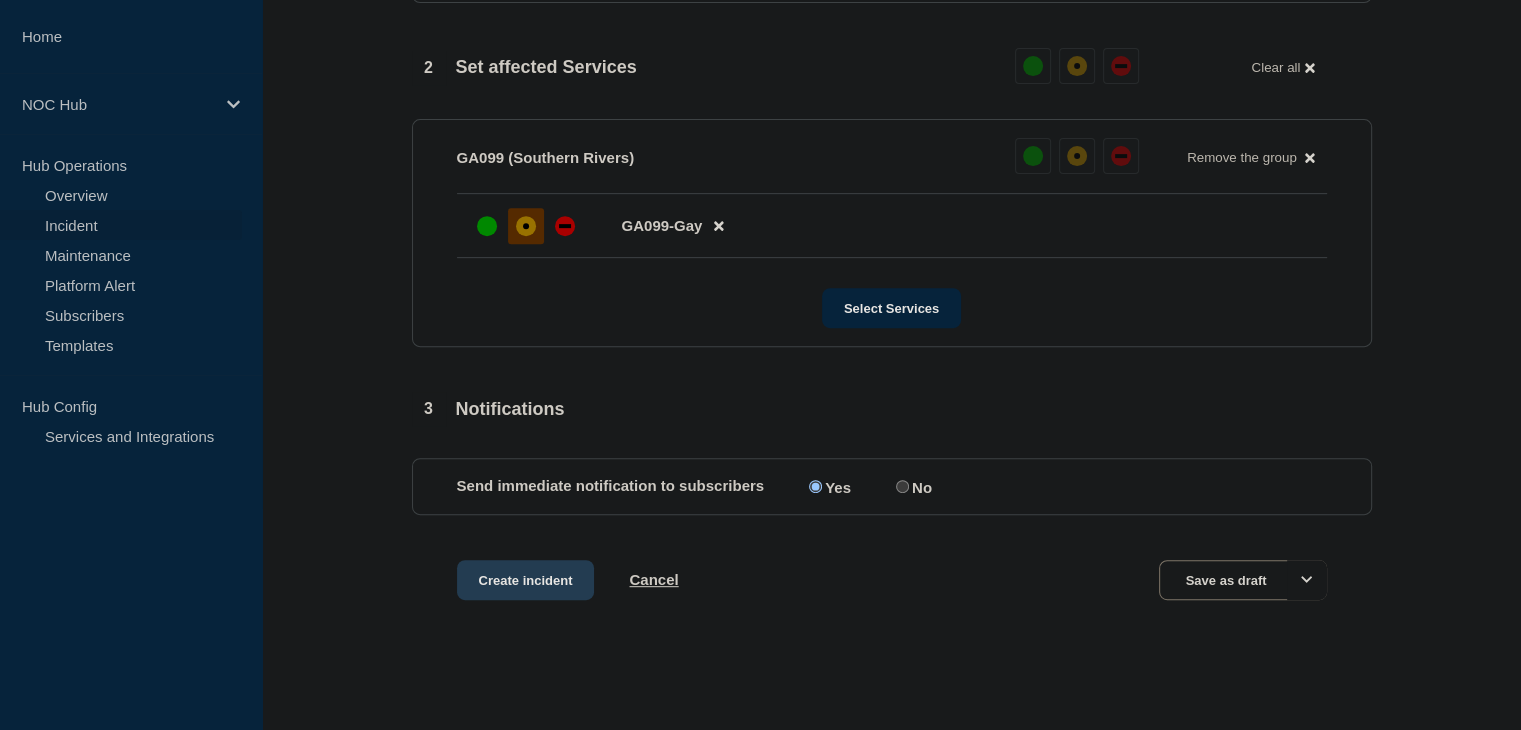 click on "Create incident" at bounding box center (526, 580) 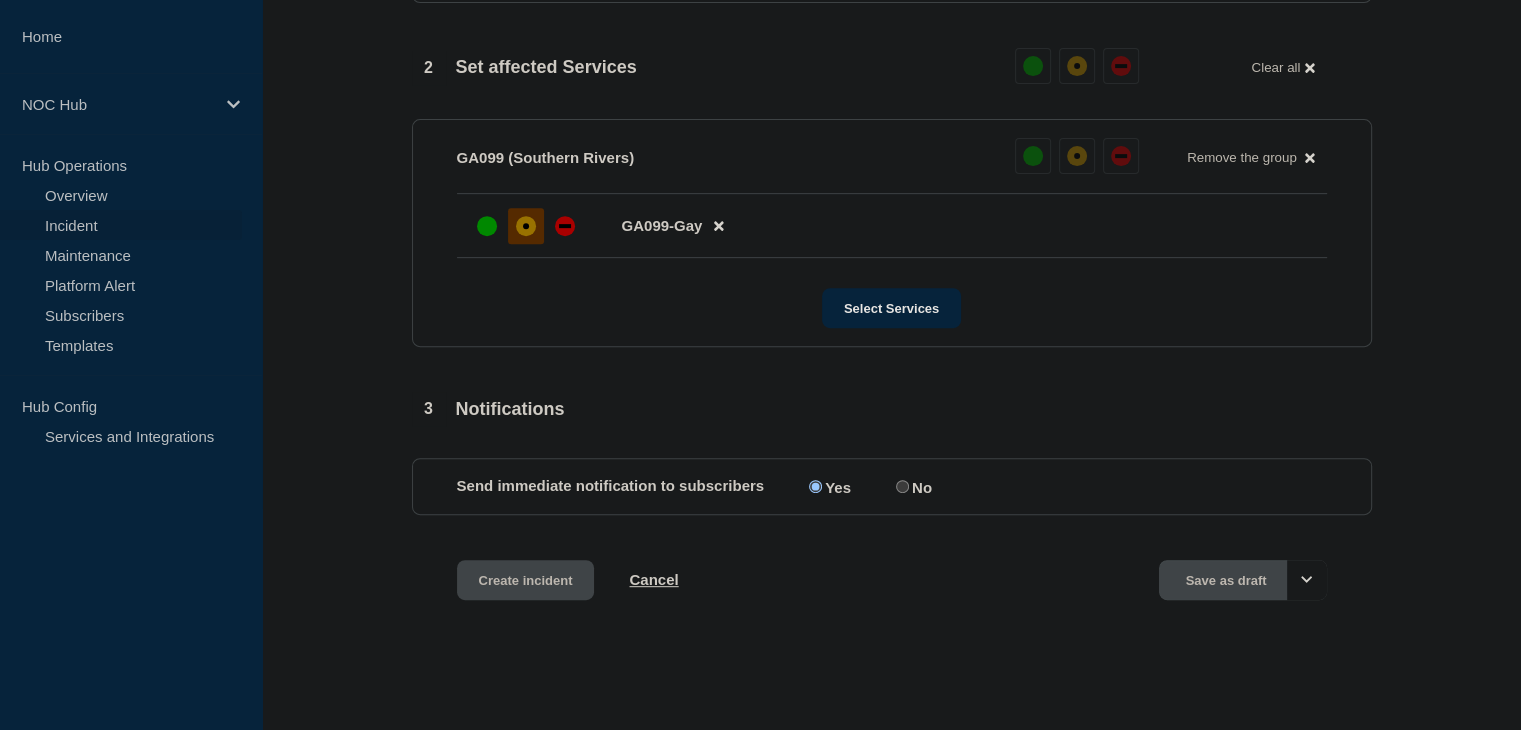 scroll, scrollTop: 0, scrollLeft: 0, axis: both 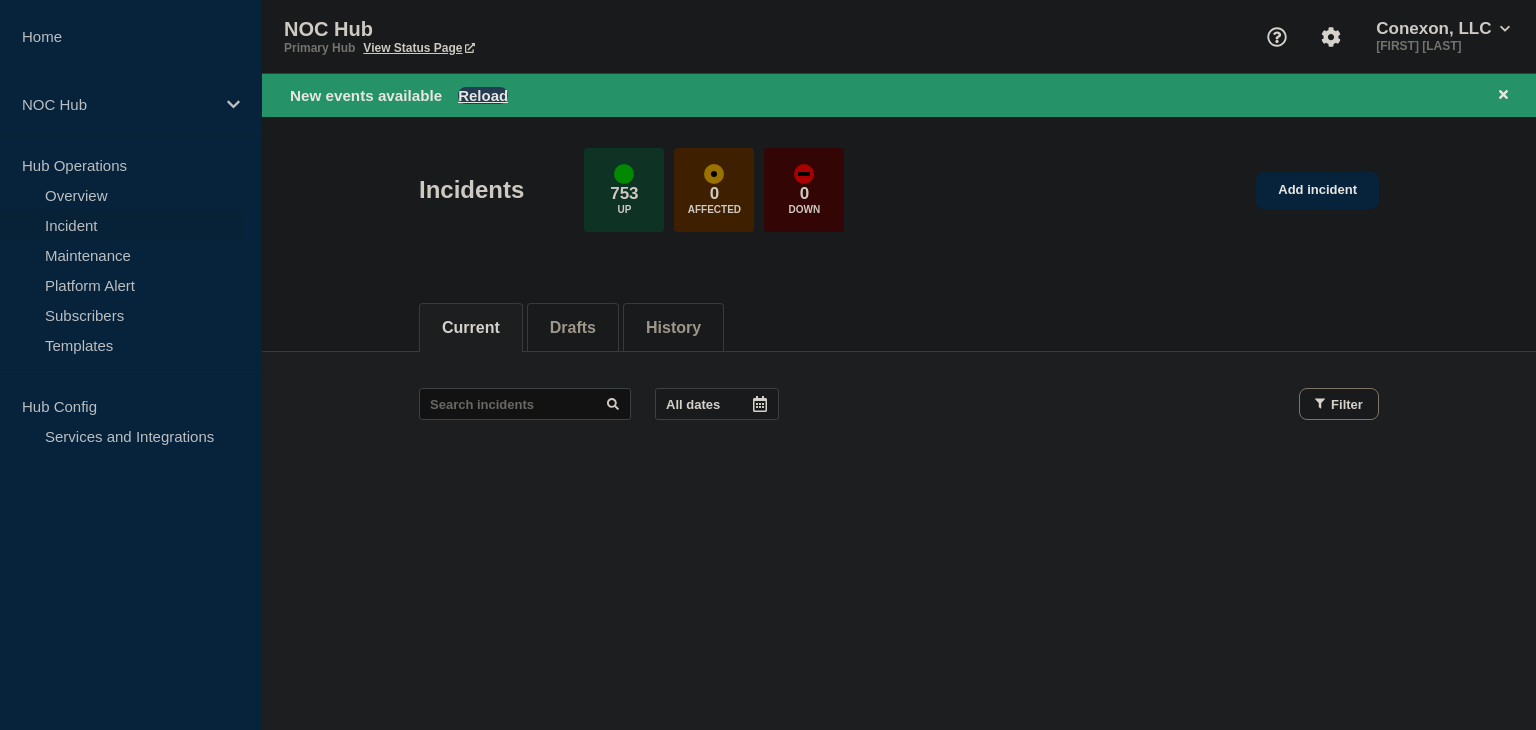 click on "Reload" at bounding box center [483, 95] 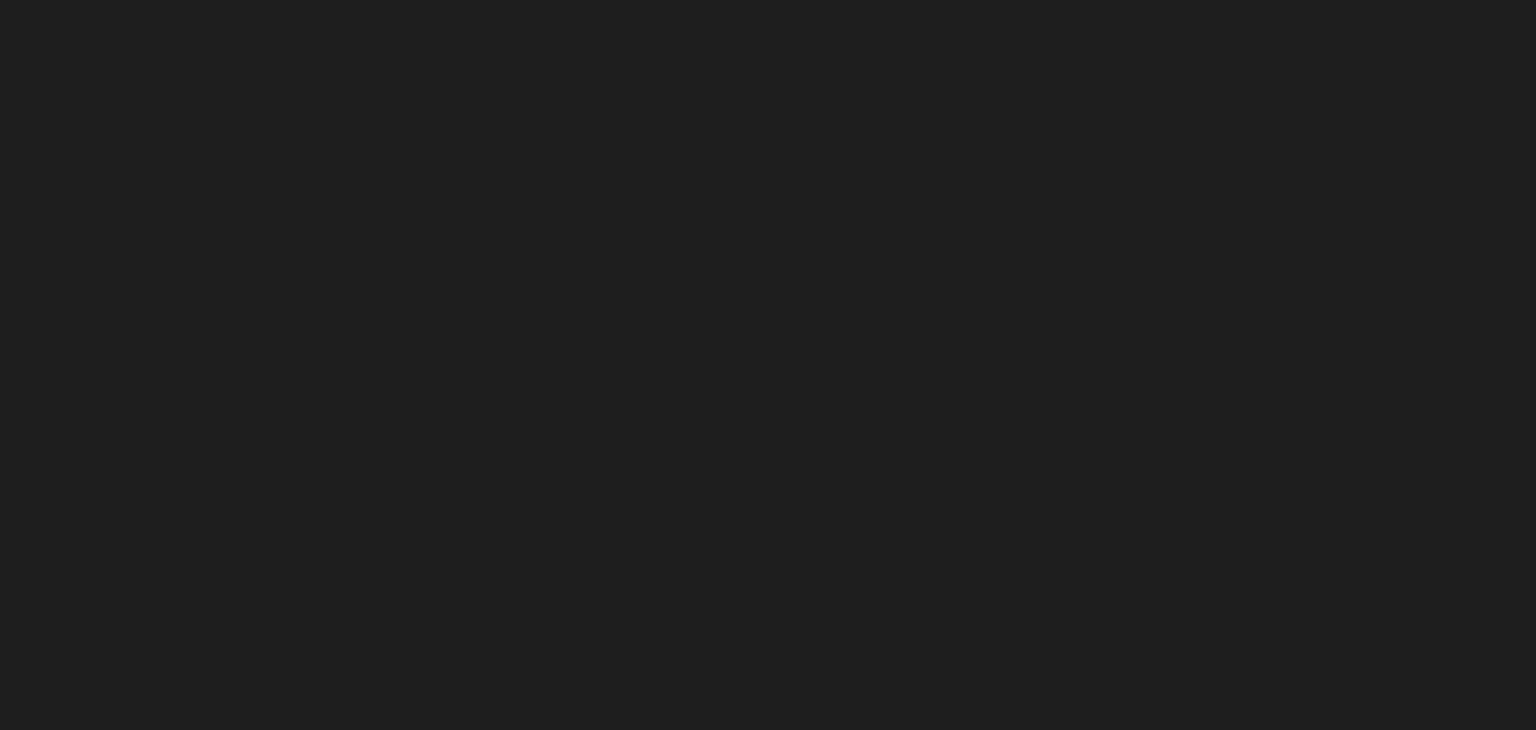 scroll, scrollTop: 0, scrollLeft: 0, axis: both 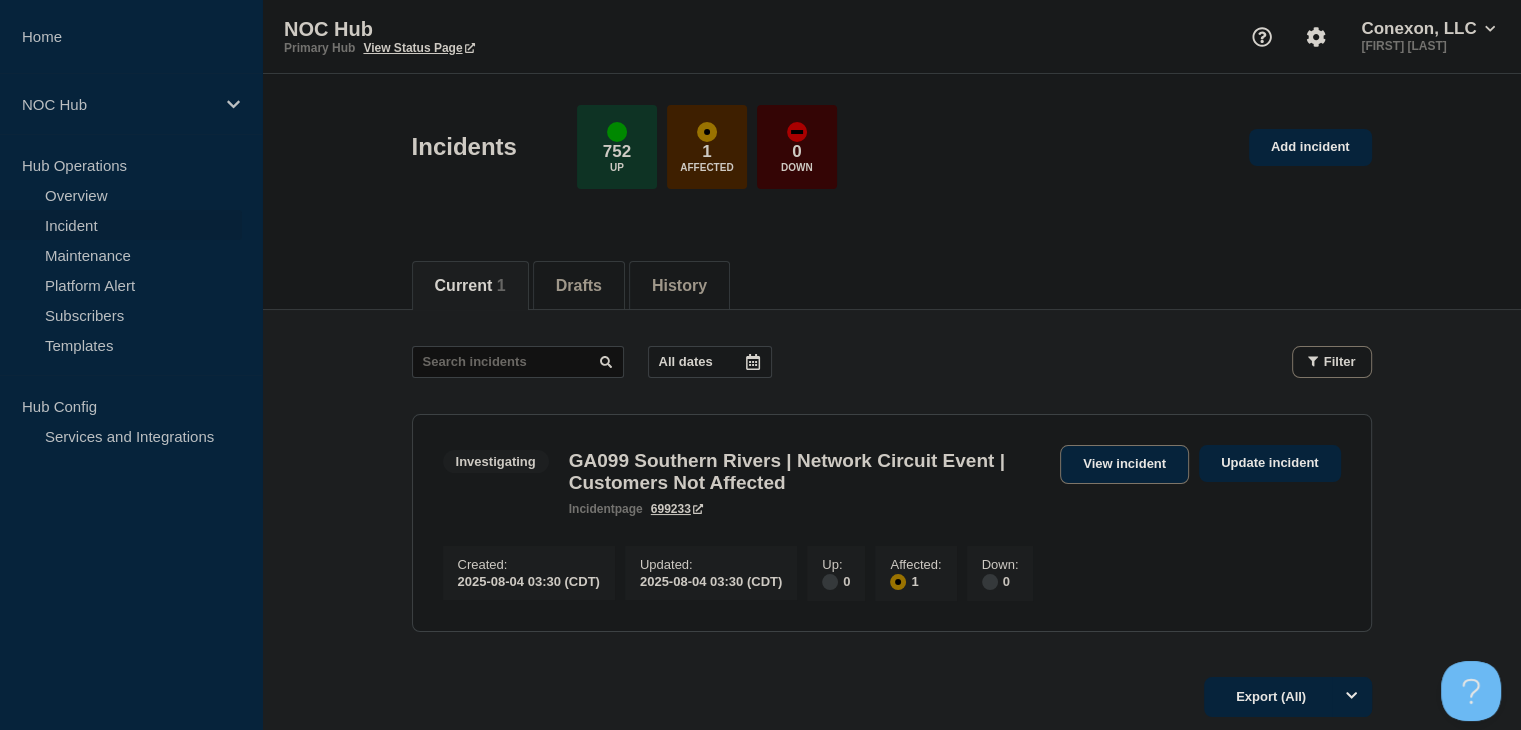 click on "View incident" at bounding box center (1124, 464) 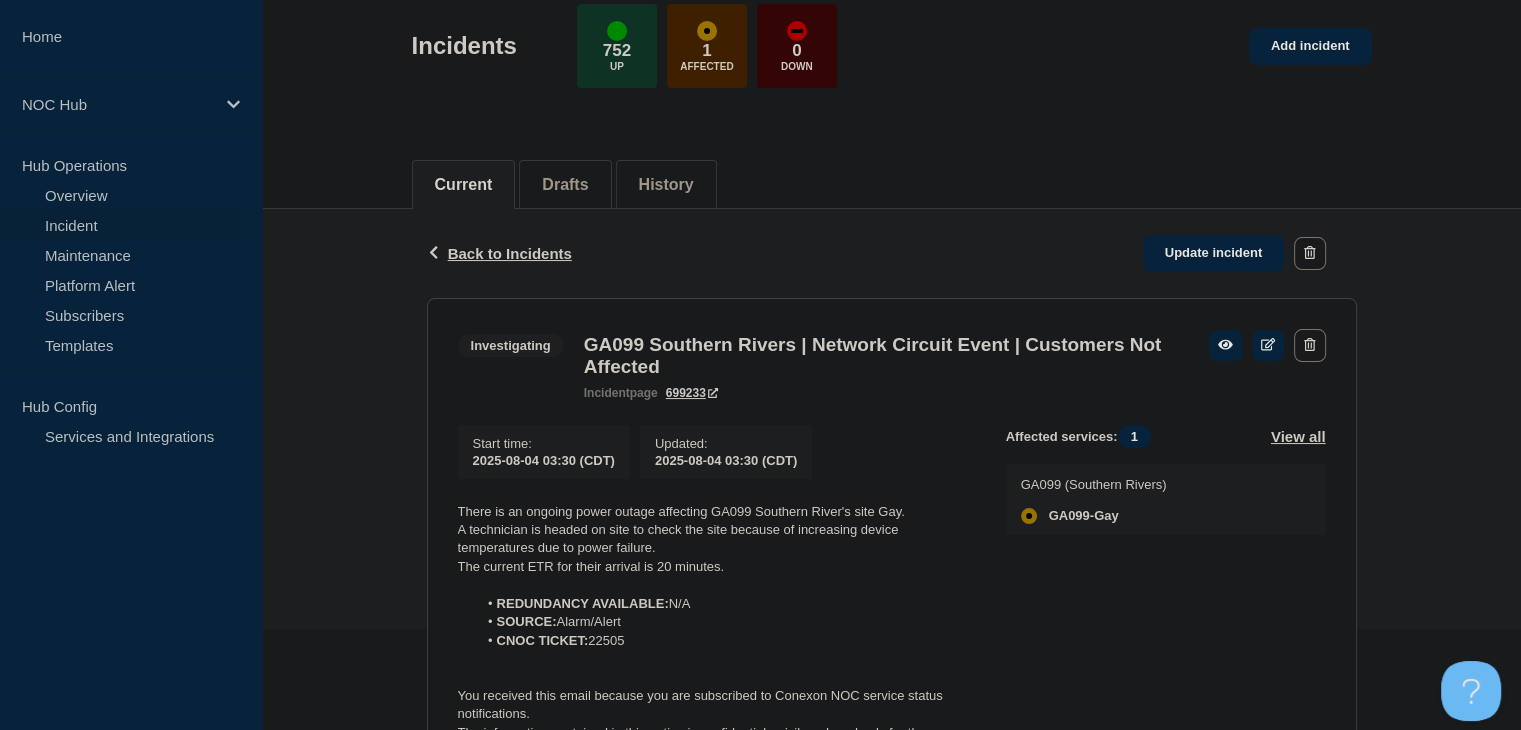 scroll, scrollTop: 253, scrollLeft: 0, axis: vertical 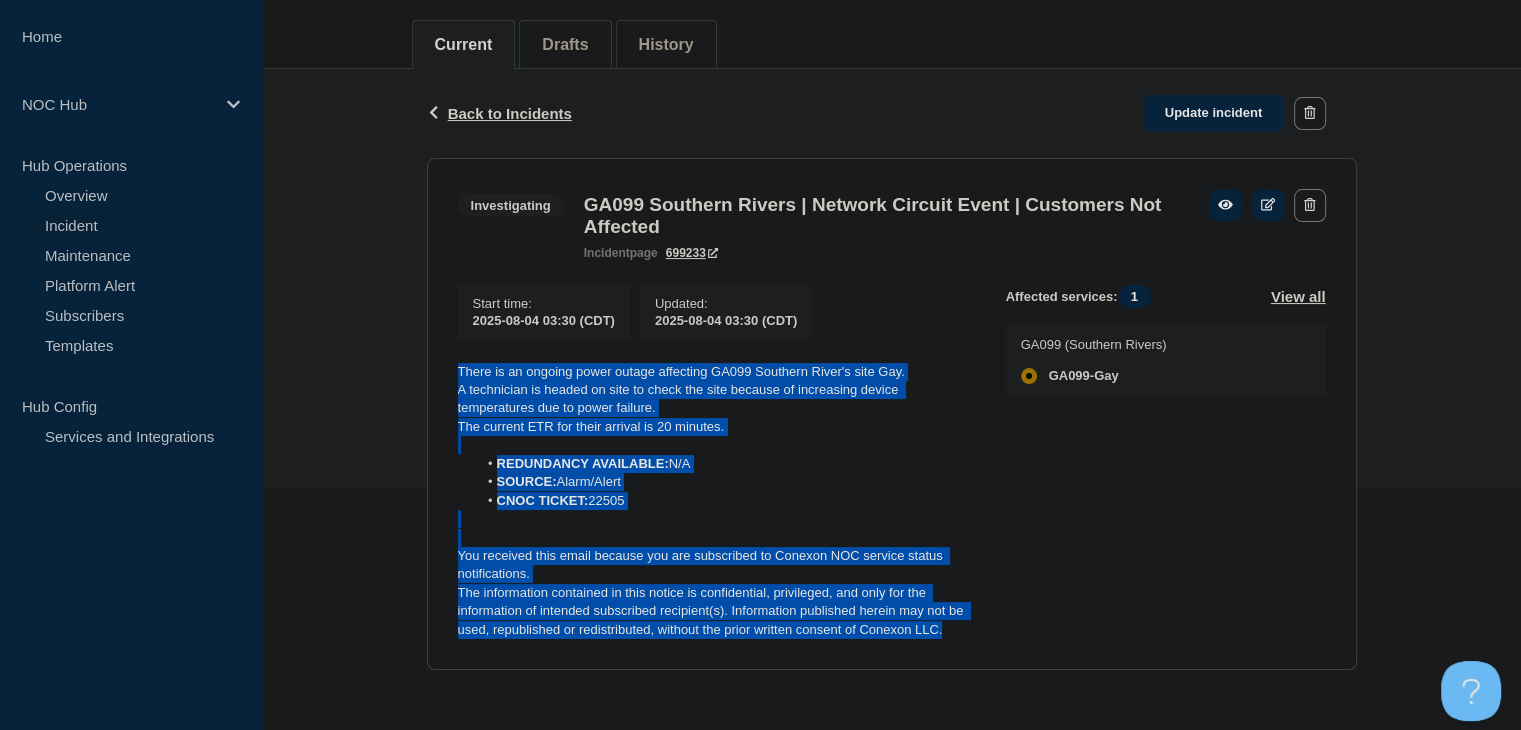 drag, startPoint x: 963, startPoint y: 633, endPoint x: 453, endPoint y: 367, distance: 575.2008 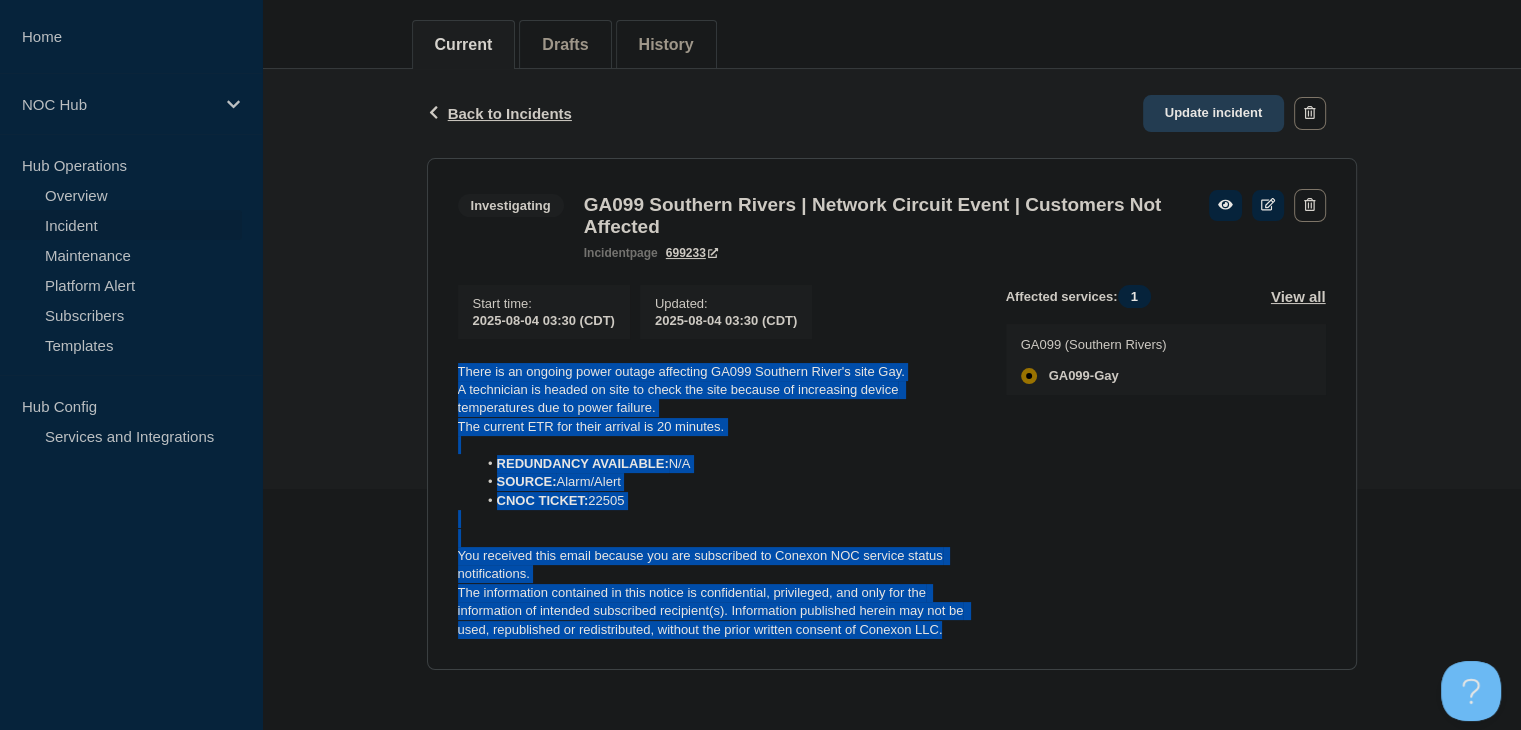 click on "Update incident" 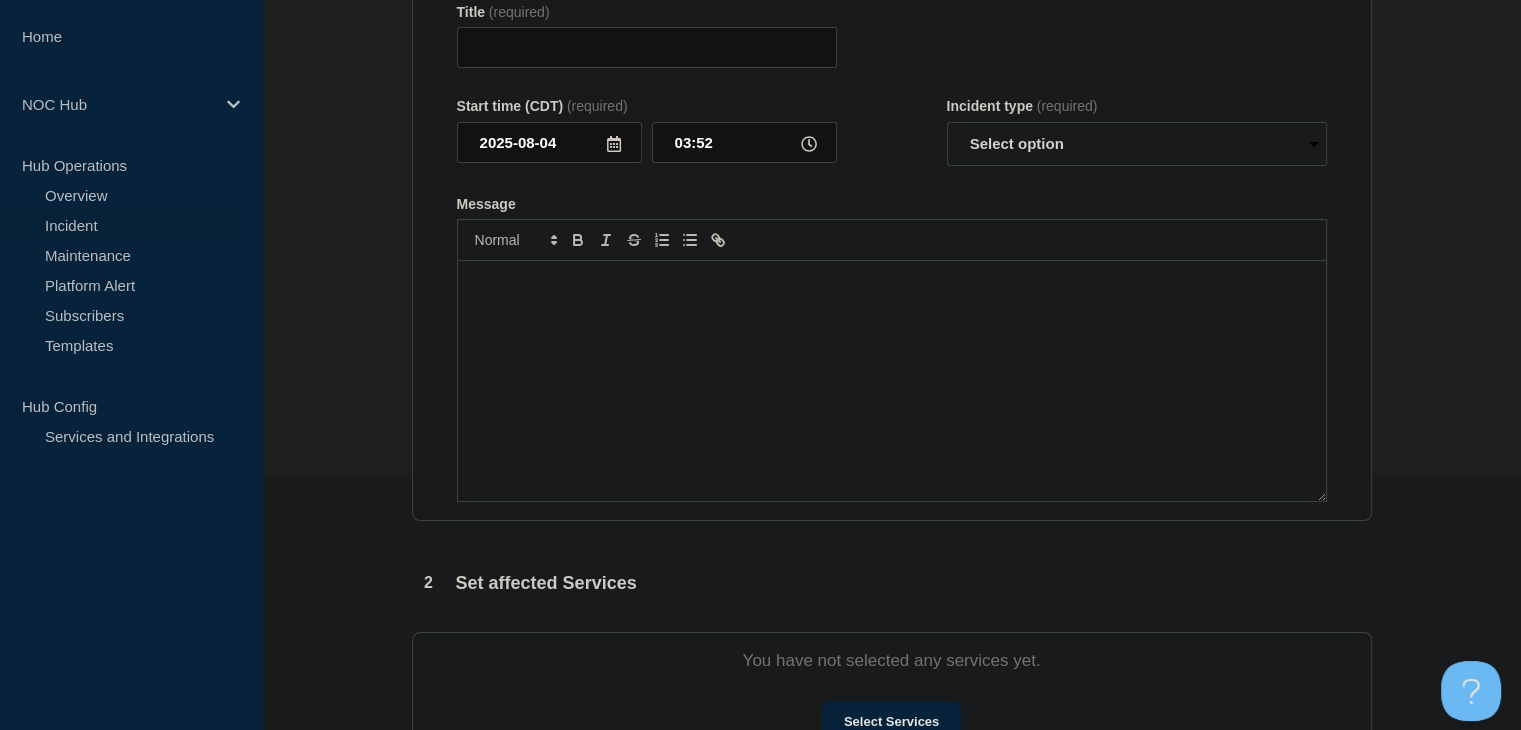 type on "GA099 Southern Rivers | Network Circuit Event | Customers Not Affected" 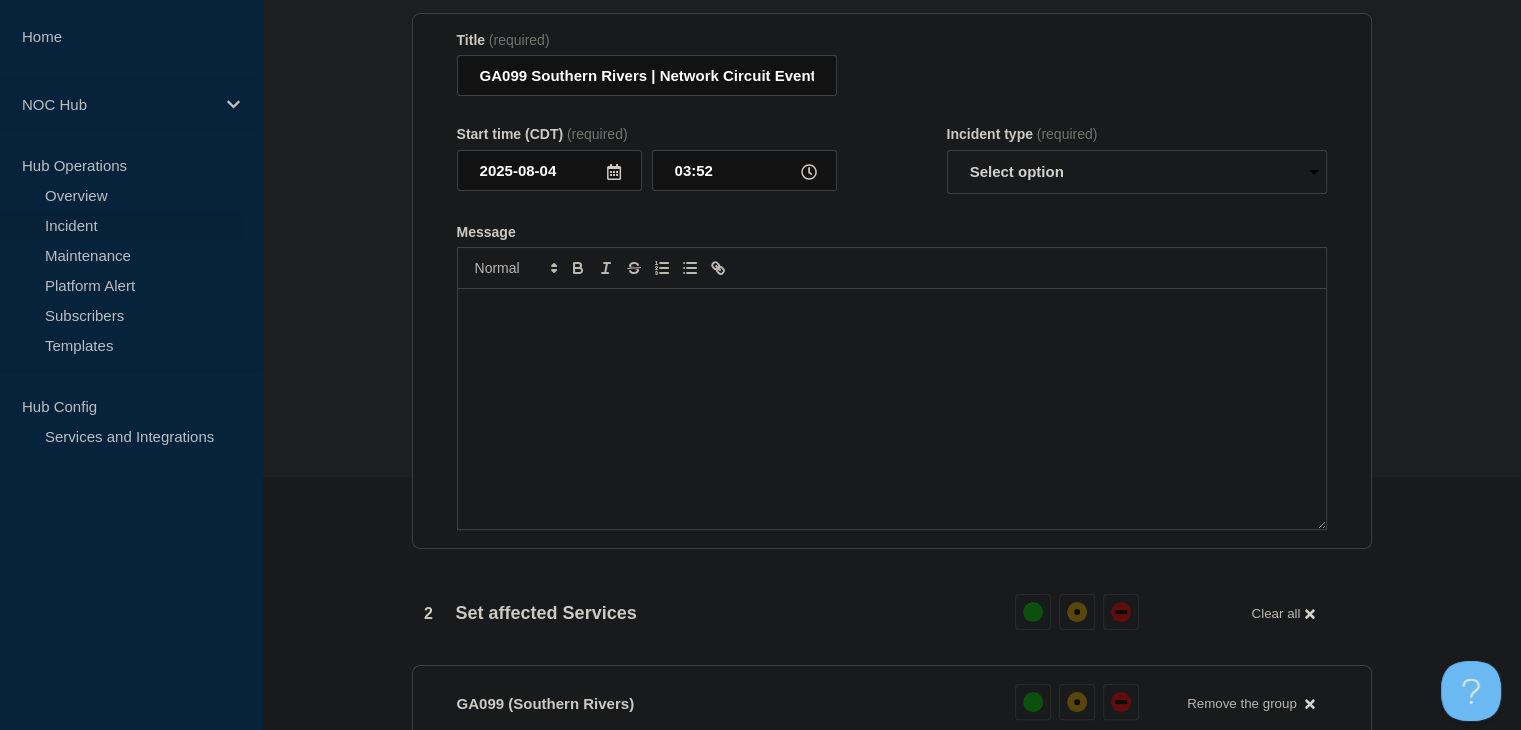 click at bounding box center [892, 409] 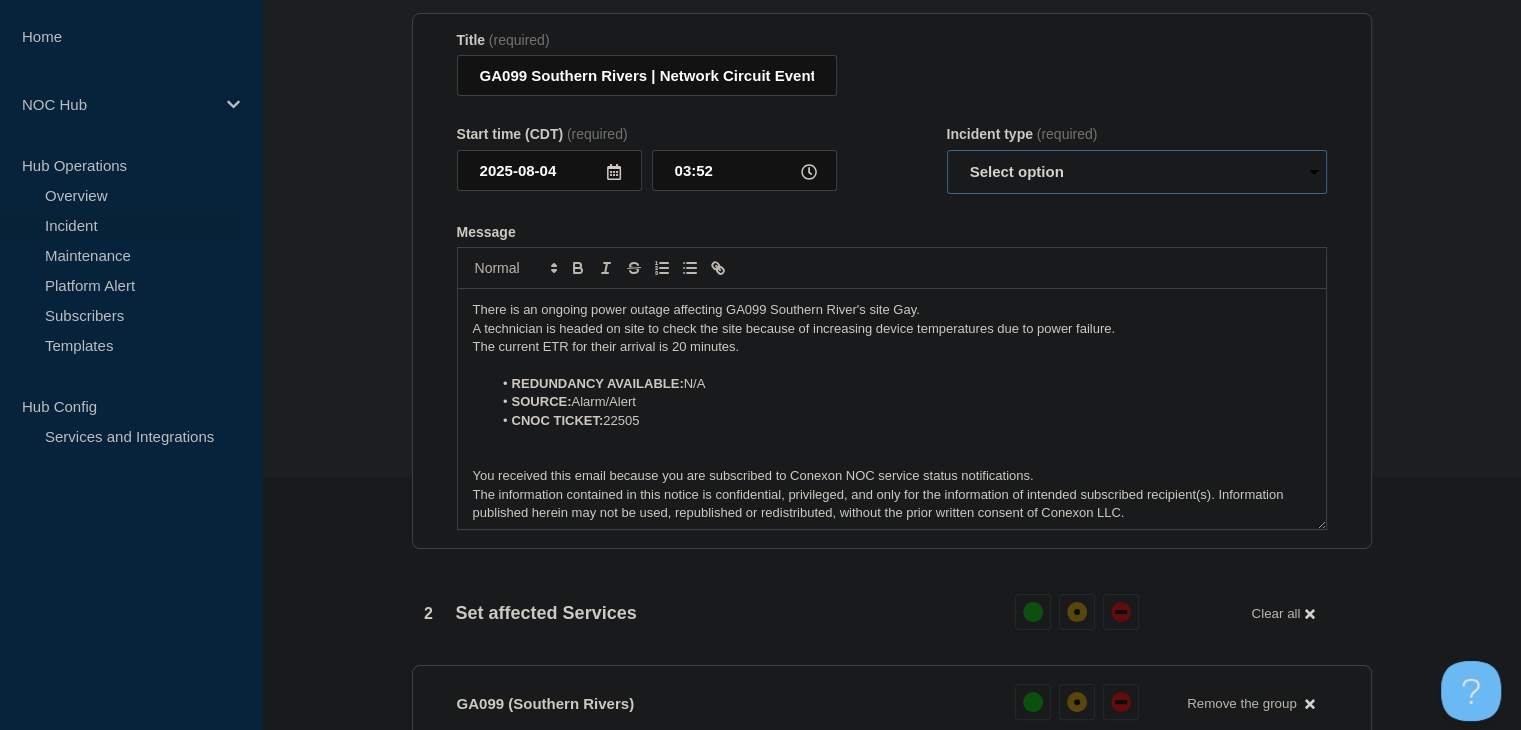 click on "Select option Investigating Identified Monitoring Resolved" at bounding box center [1137, 172] 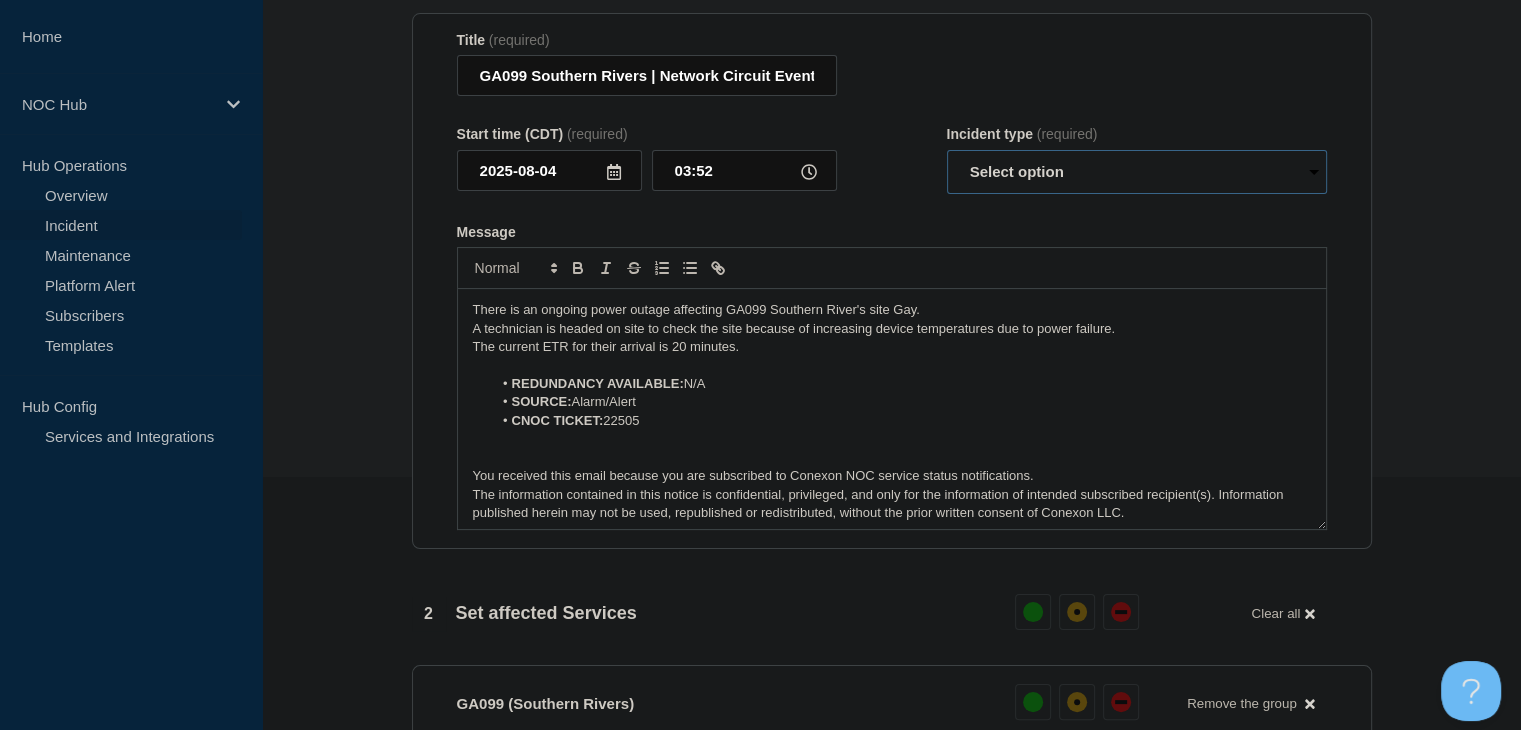 select on "identified" 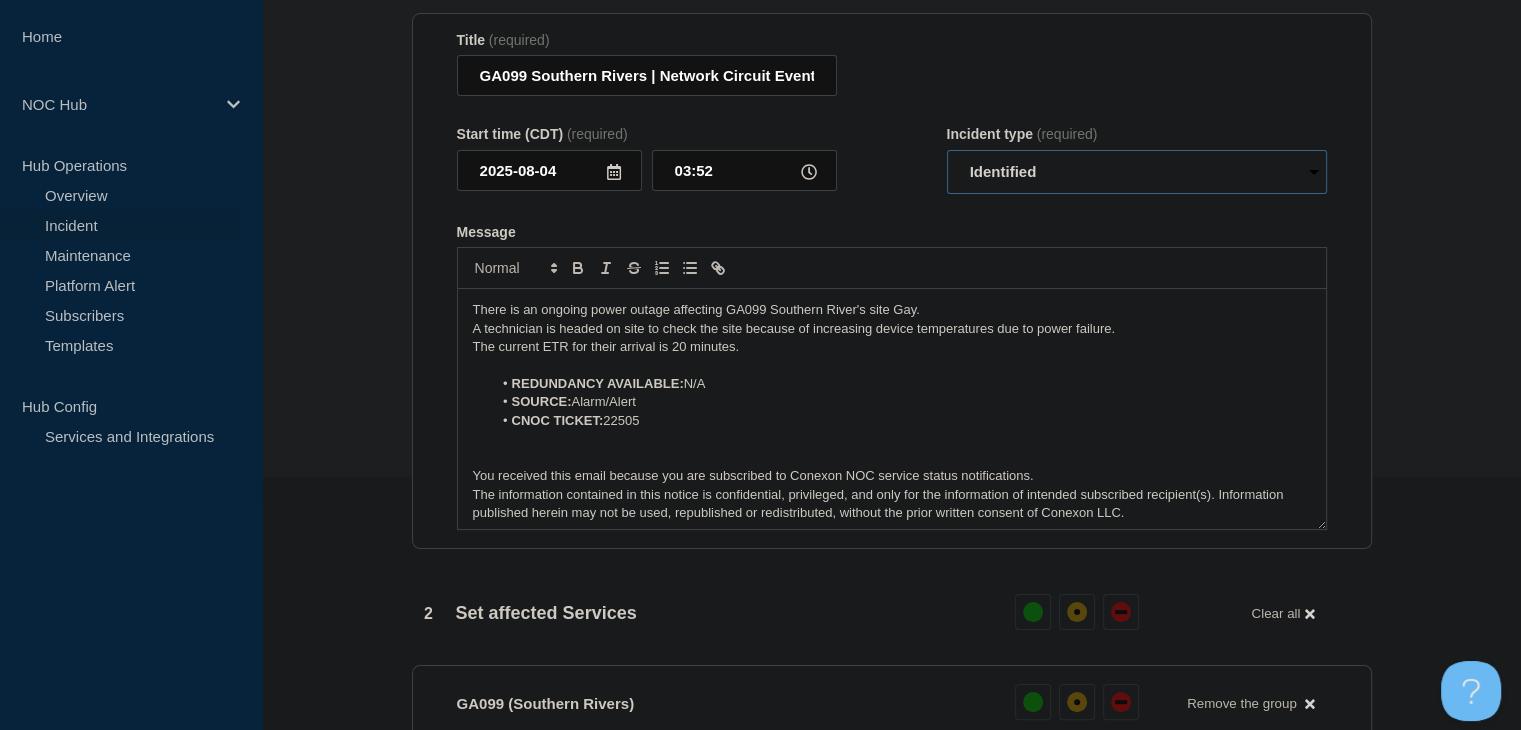 click on "Select option Investigating Identified Monitoring Resolved" at bounding box center (1137, 172) 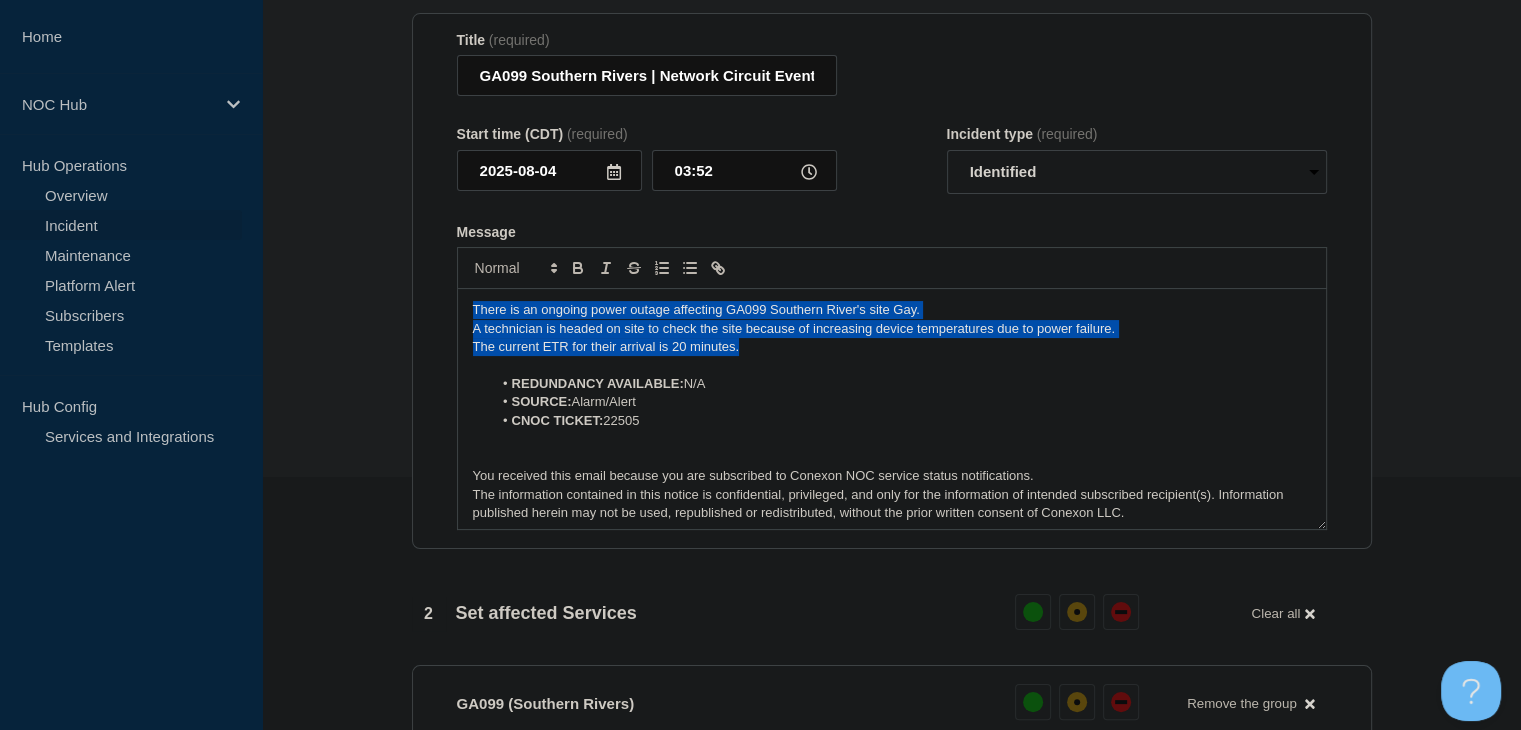 drag, startPoint x: 754, startPoint y: 361, endPoint x: 460, endPoint y: 316, distance: 297.42395 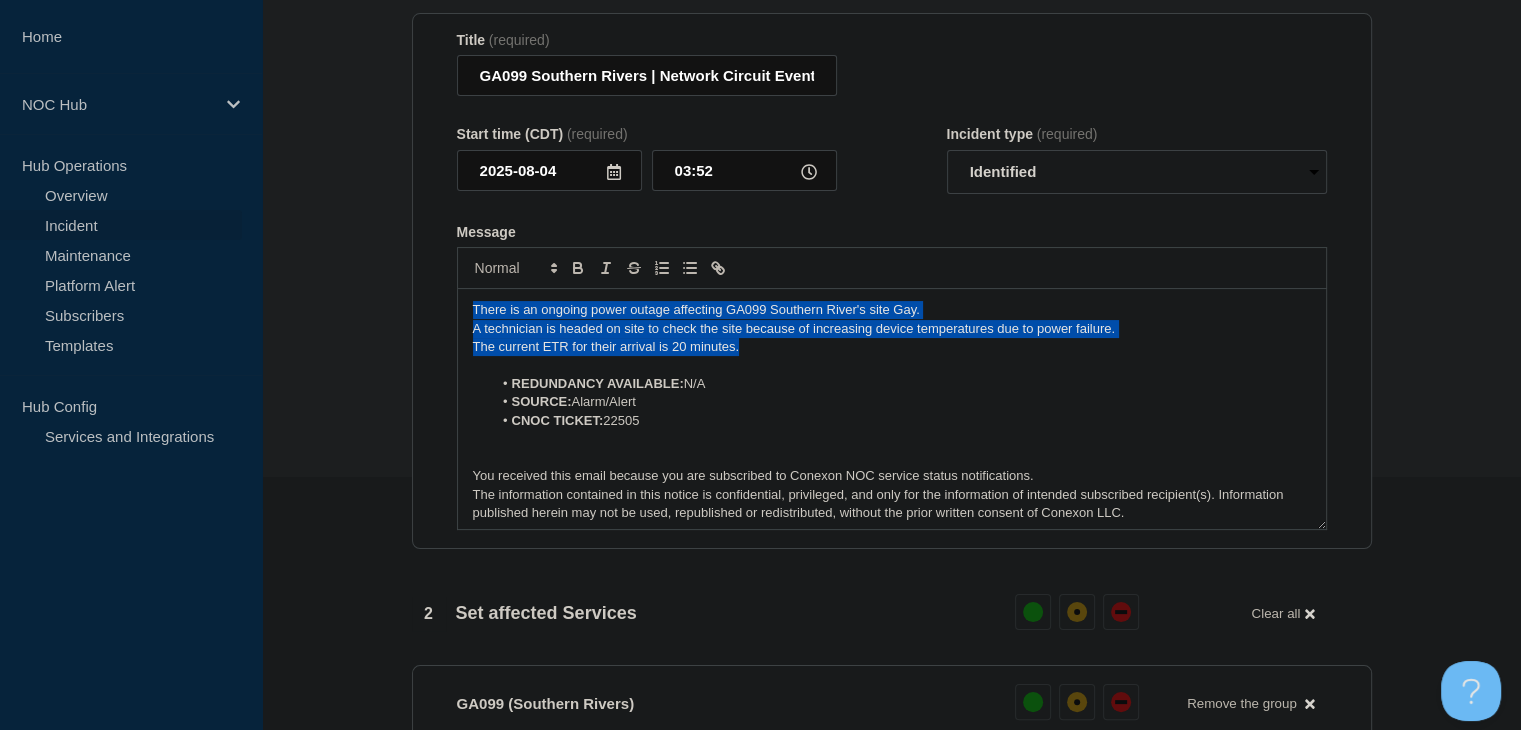 click on "There is an ongoing power outage affecting GA099 Southern River's site Gay. A technician is headed on site to check the site because of increasing device temperatures due to power failure. The current ETR for their arrival is 20 minutes. REDUNDANCY AVAILABLE:  N/A SOURCE:  Alarm/Alert CNOC TICKET:  22505 You received this email because you are subscribed to Conexon NOC service status notifications. The information contained in this notice is confidential, privileged, and only for the information of intended subscribed recipient(s). Information published herein may not be used, republished or redistributed, without the prior written consent of Conexon LLC." at bounding box center (892, 409) 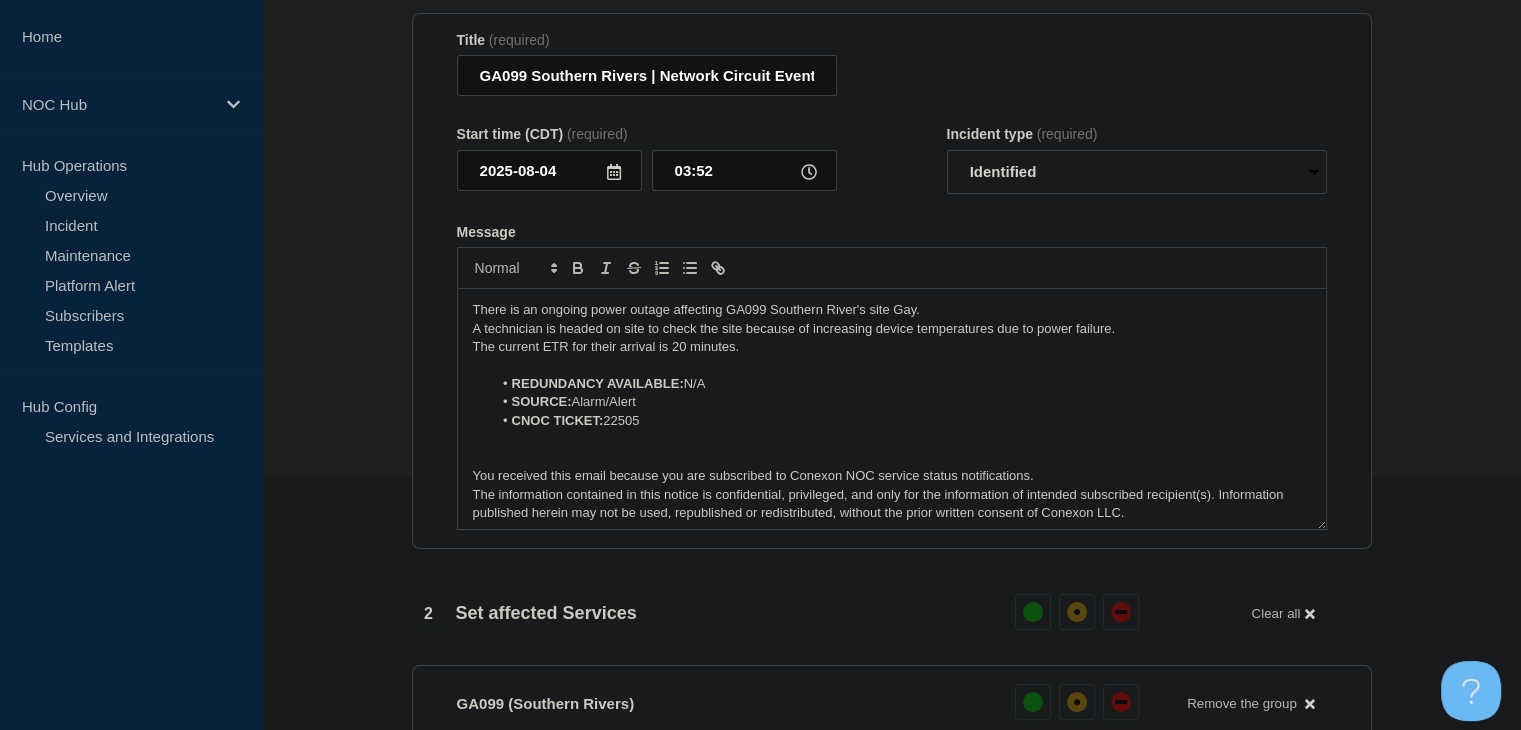 type 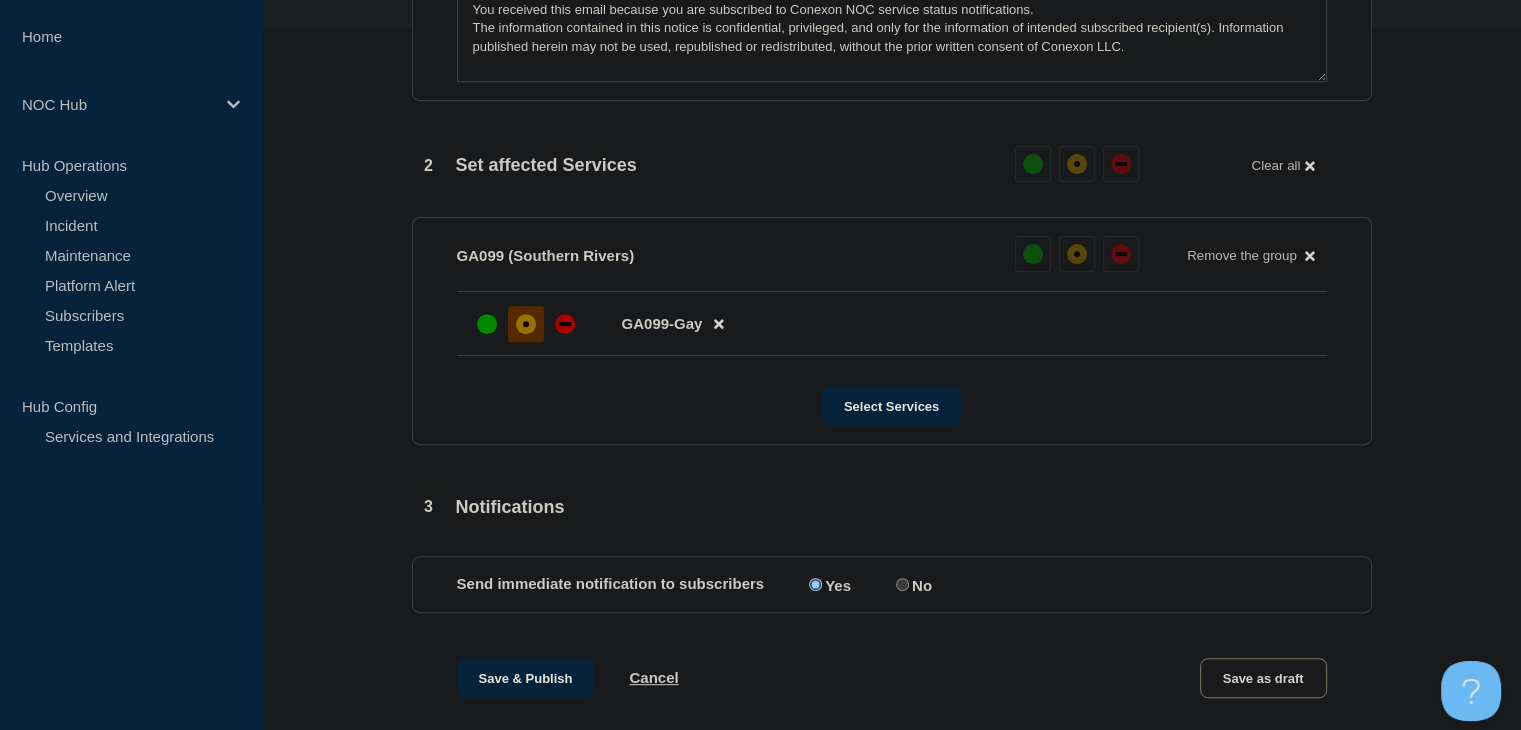 scroll, scrollTop: 931, scrollLeft: 0, axis: vertical 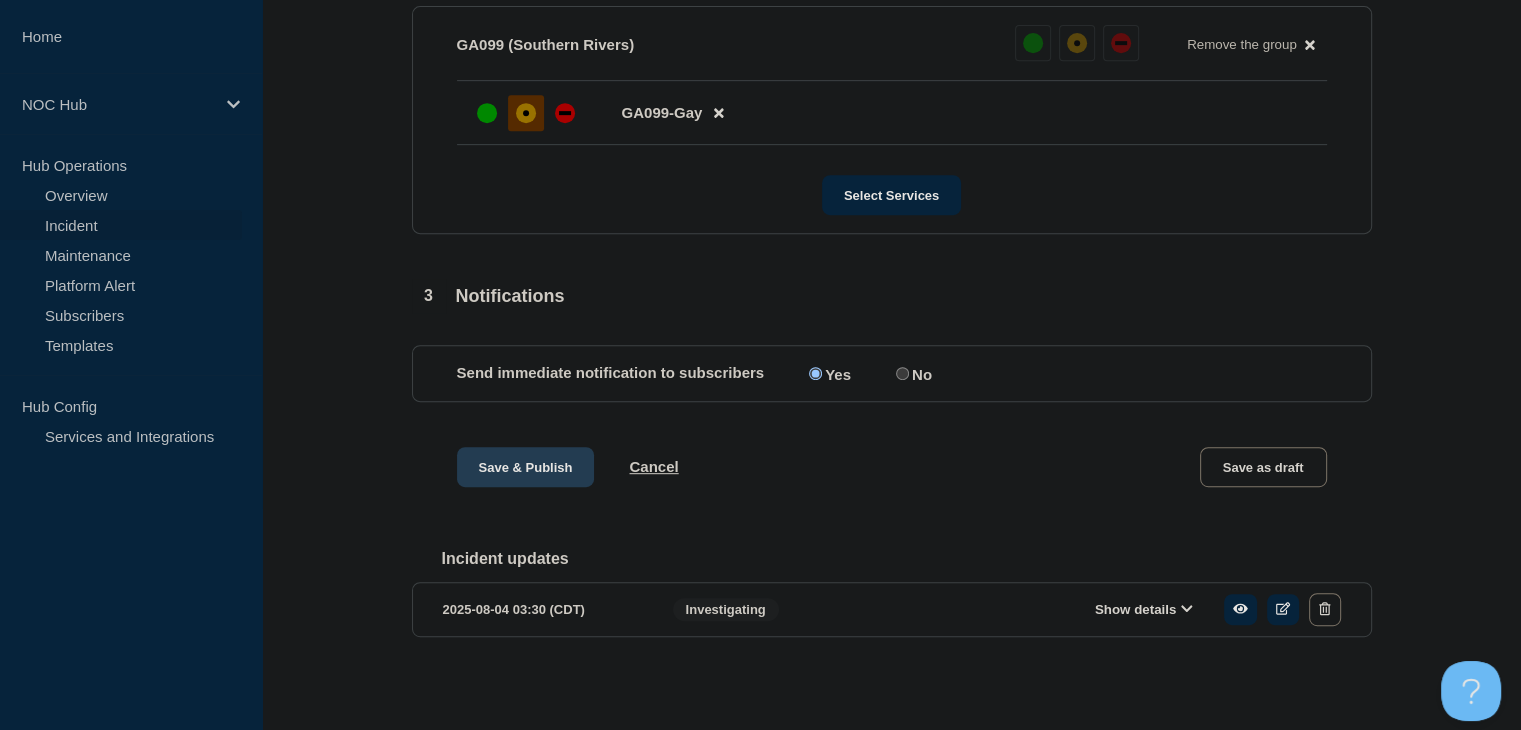 click on "Save & Publish" at bounding box center (526, 467) 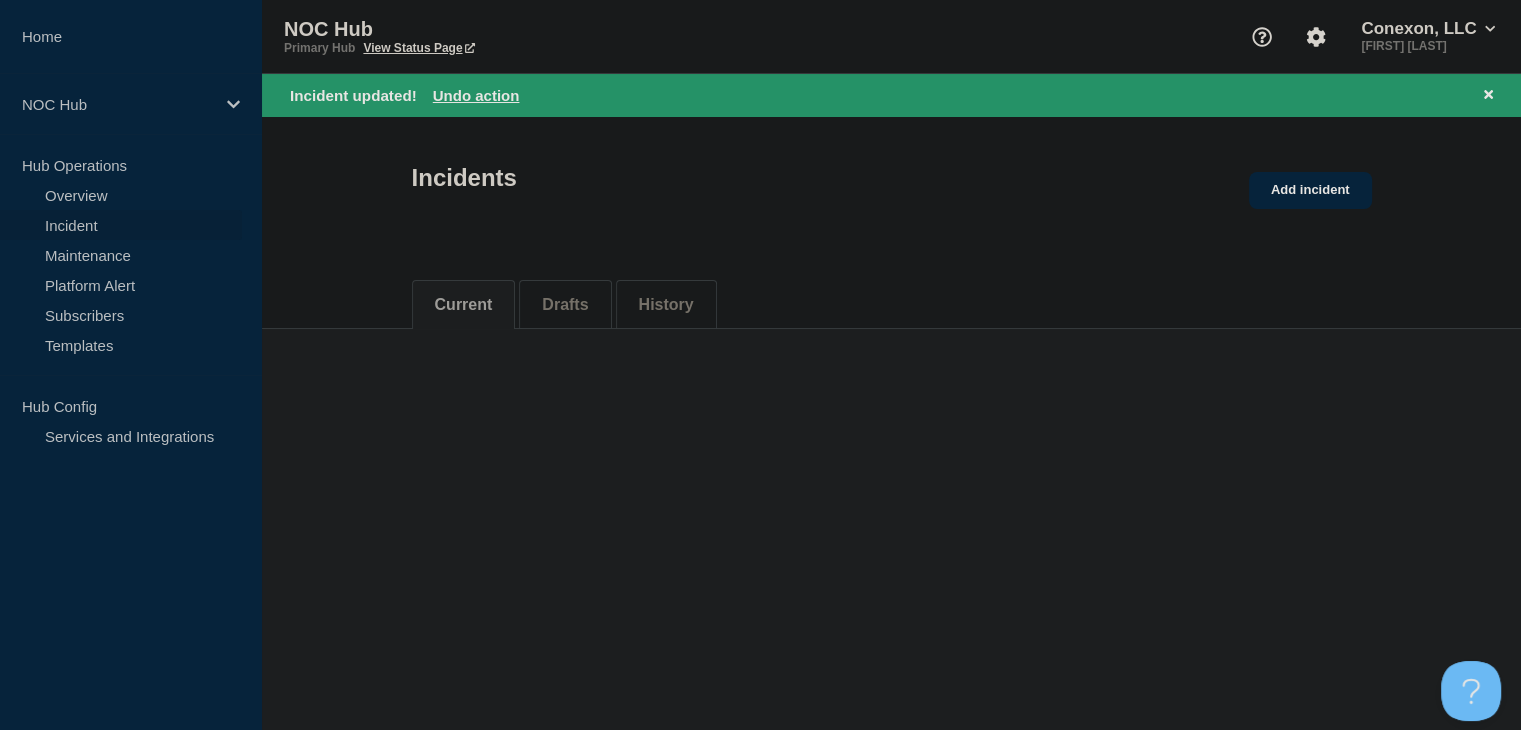 scroll, scrollTop: 0, scrollLeft: 0, axis: both 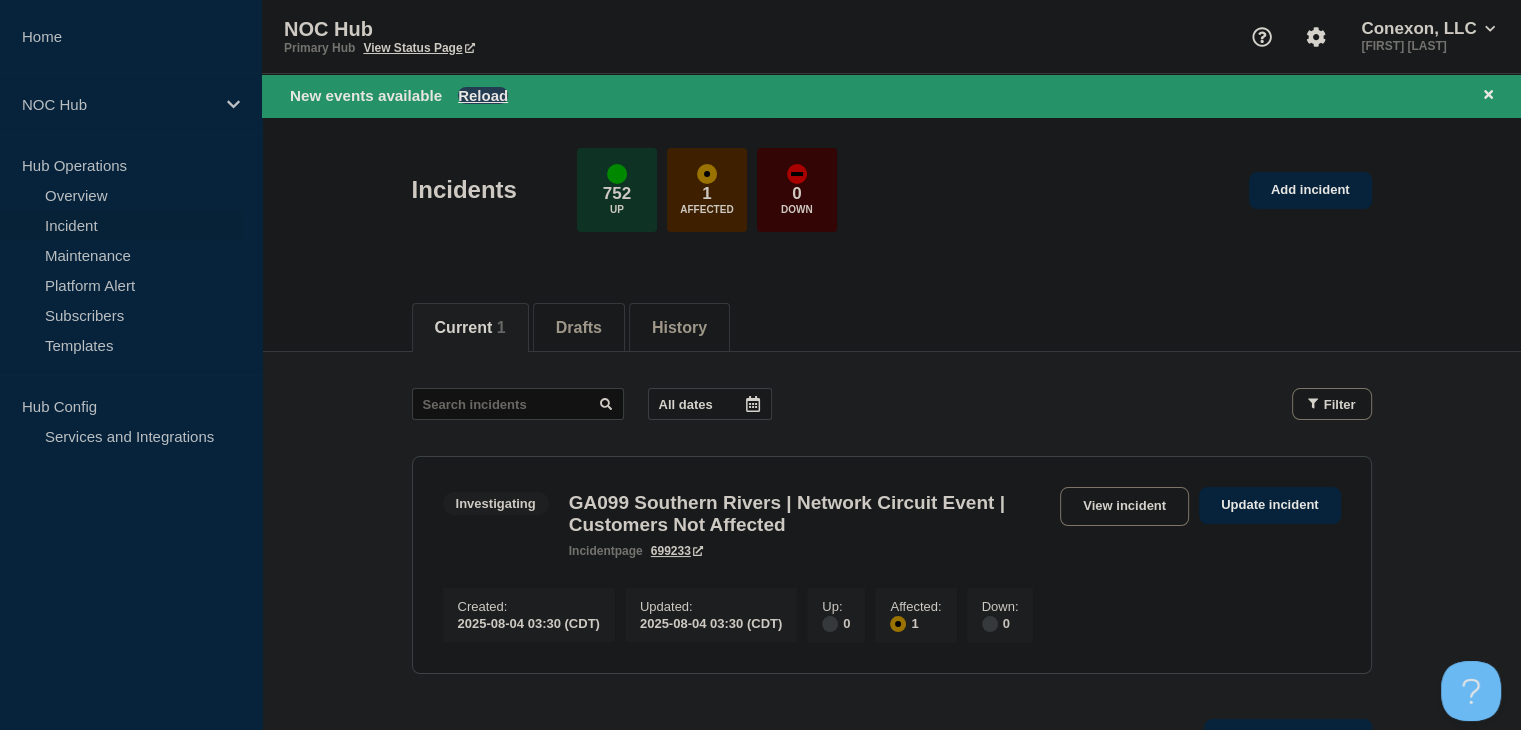 click on "Reload" at bounding box center [483, 95] 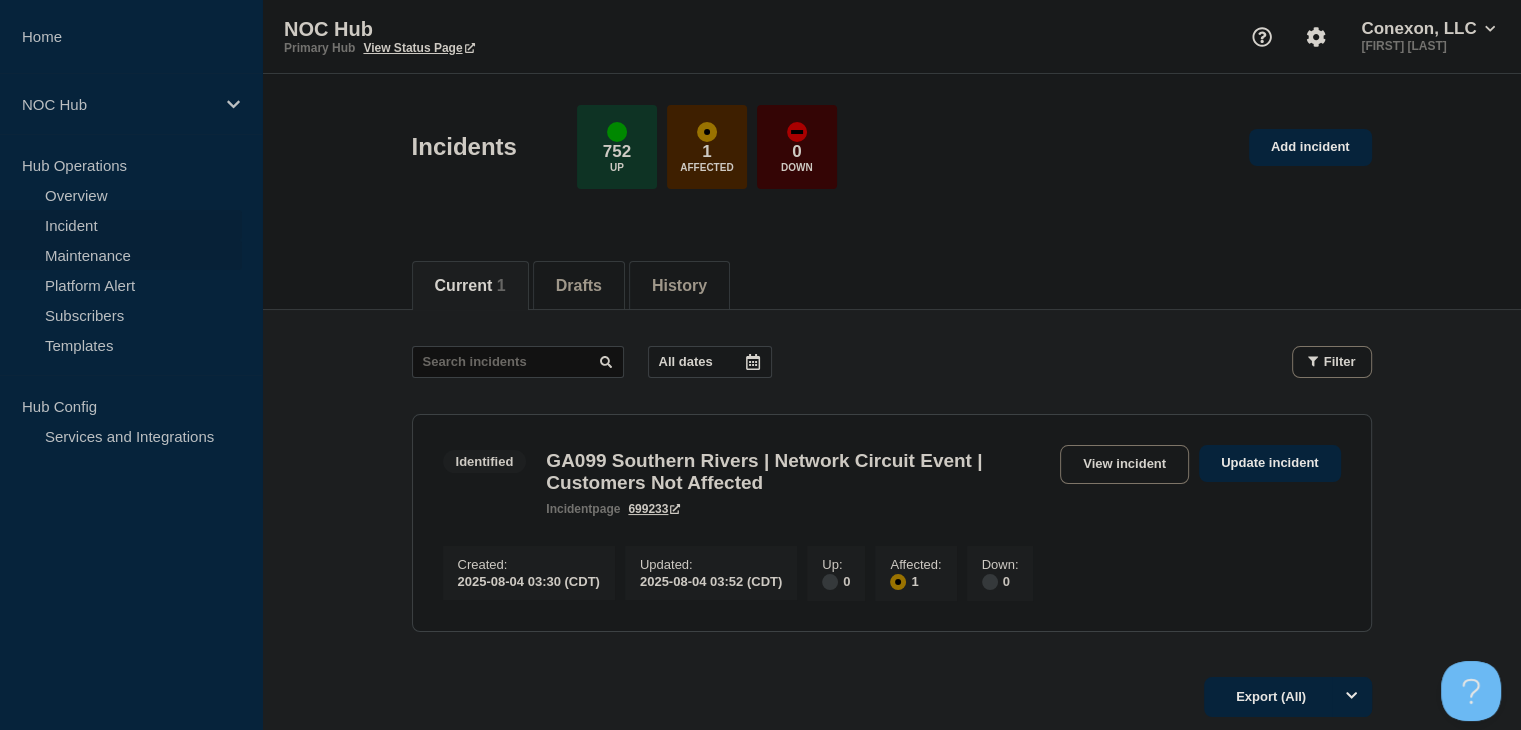 click on "Maintenance" at bounding box center [121, 255] 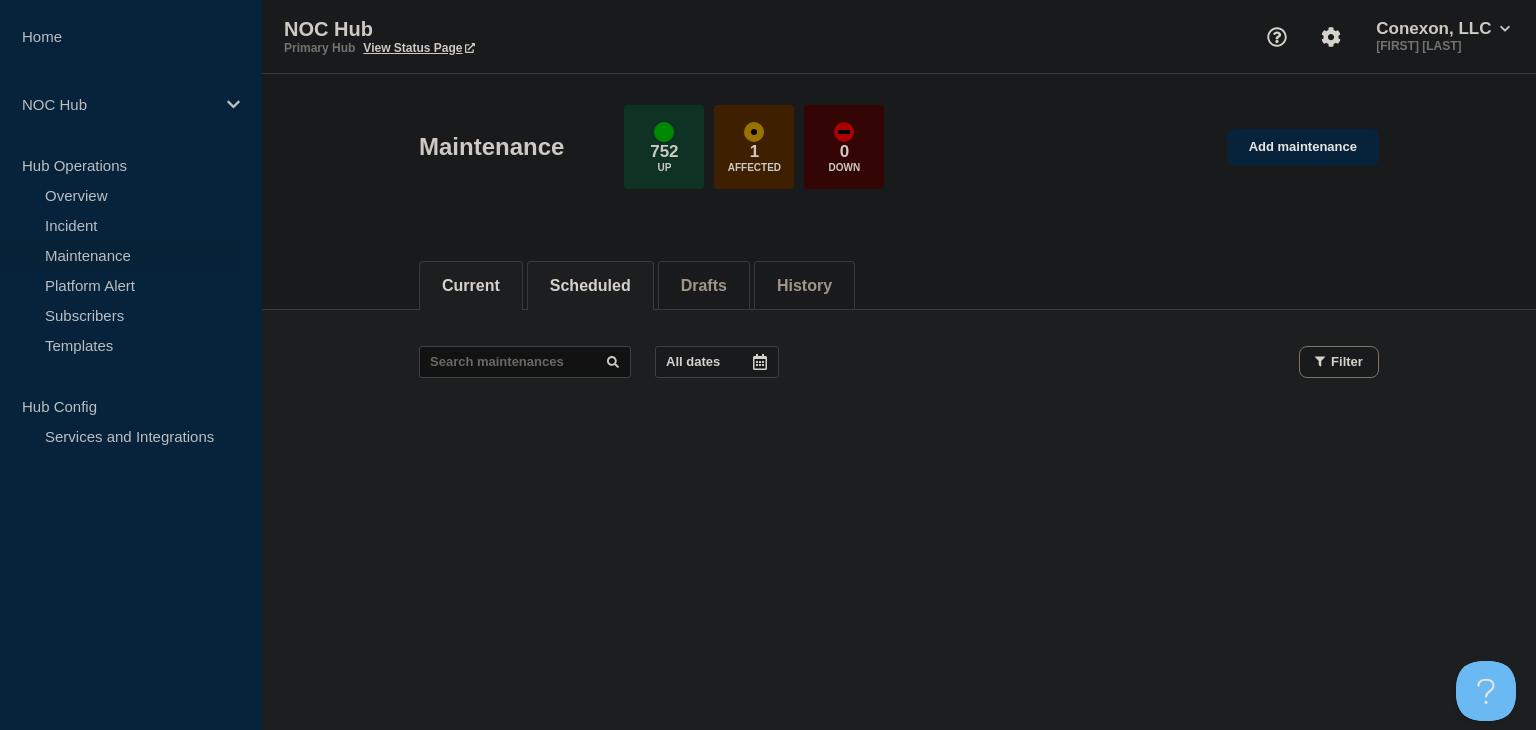 click on "Scheduled" at bounding box center [590, 286] 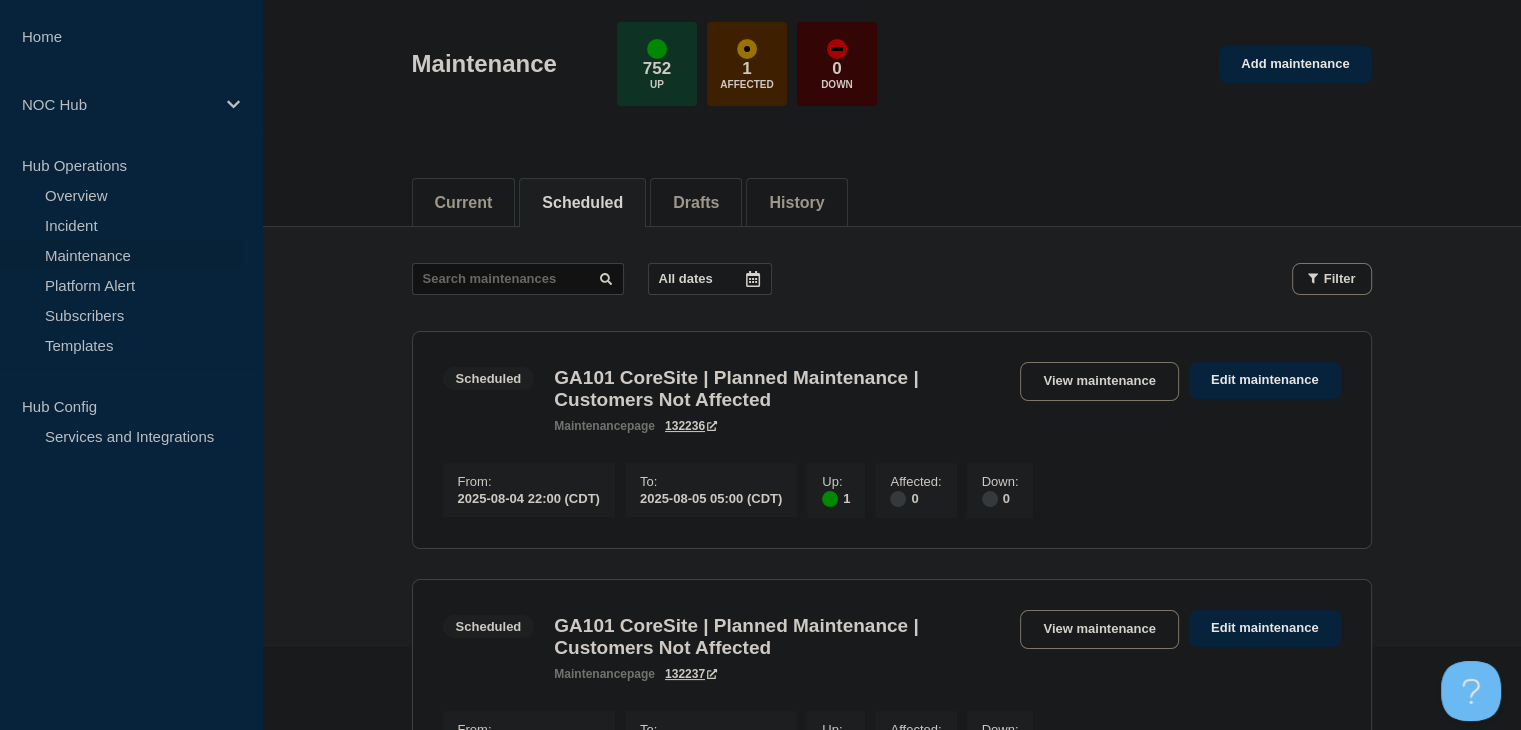 scroll, scrollTop: 200, scrollLeft: 0, axis: vertical 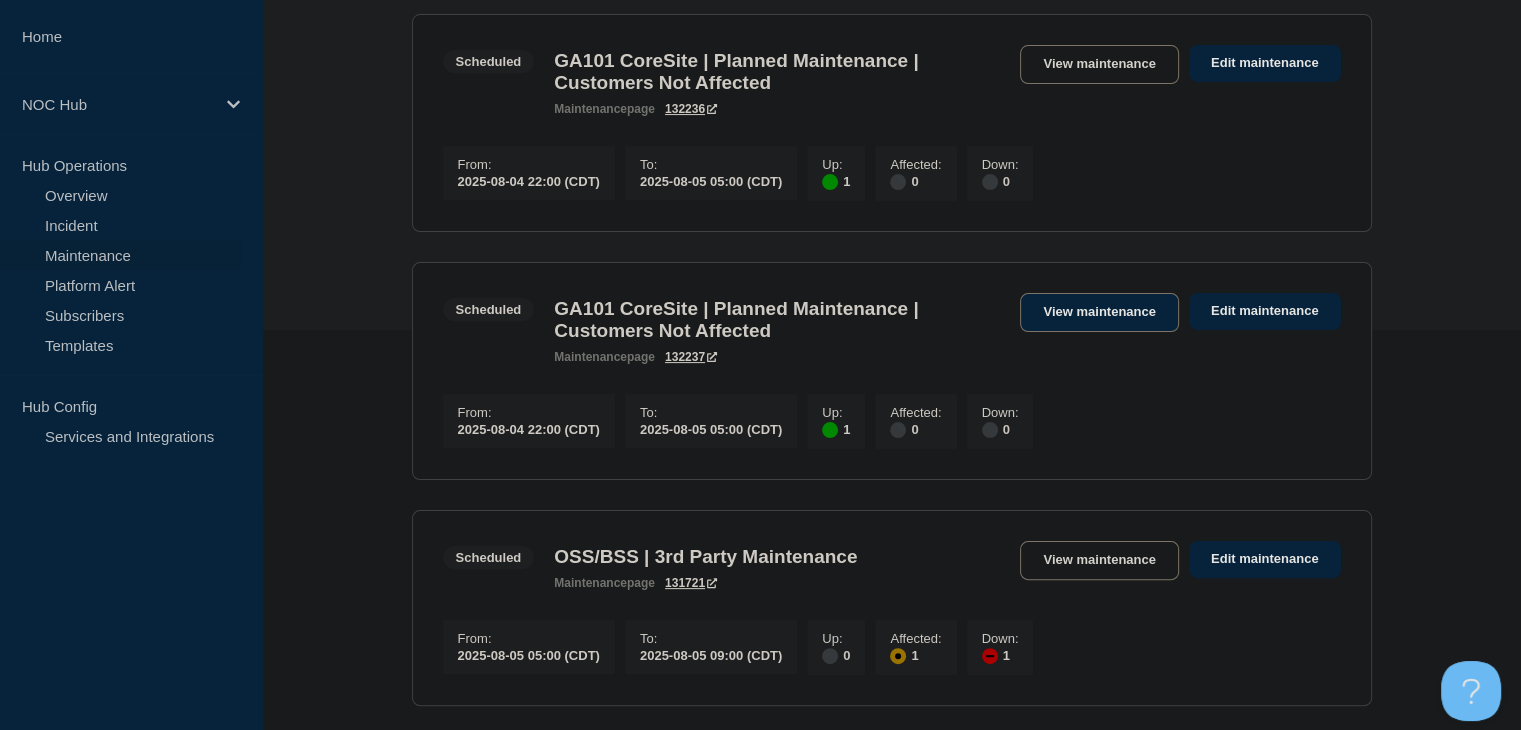 click on "View maintenance" at bounding box center [1099, 312] 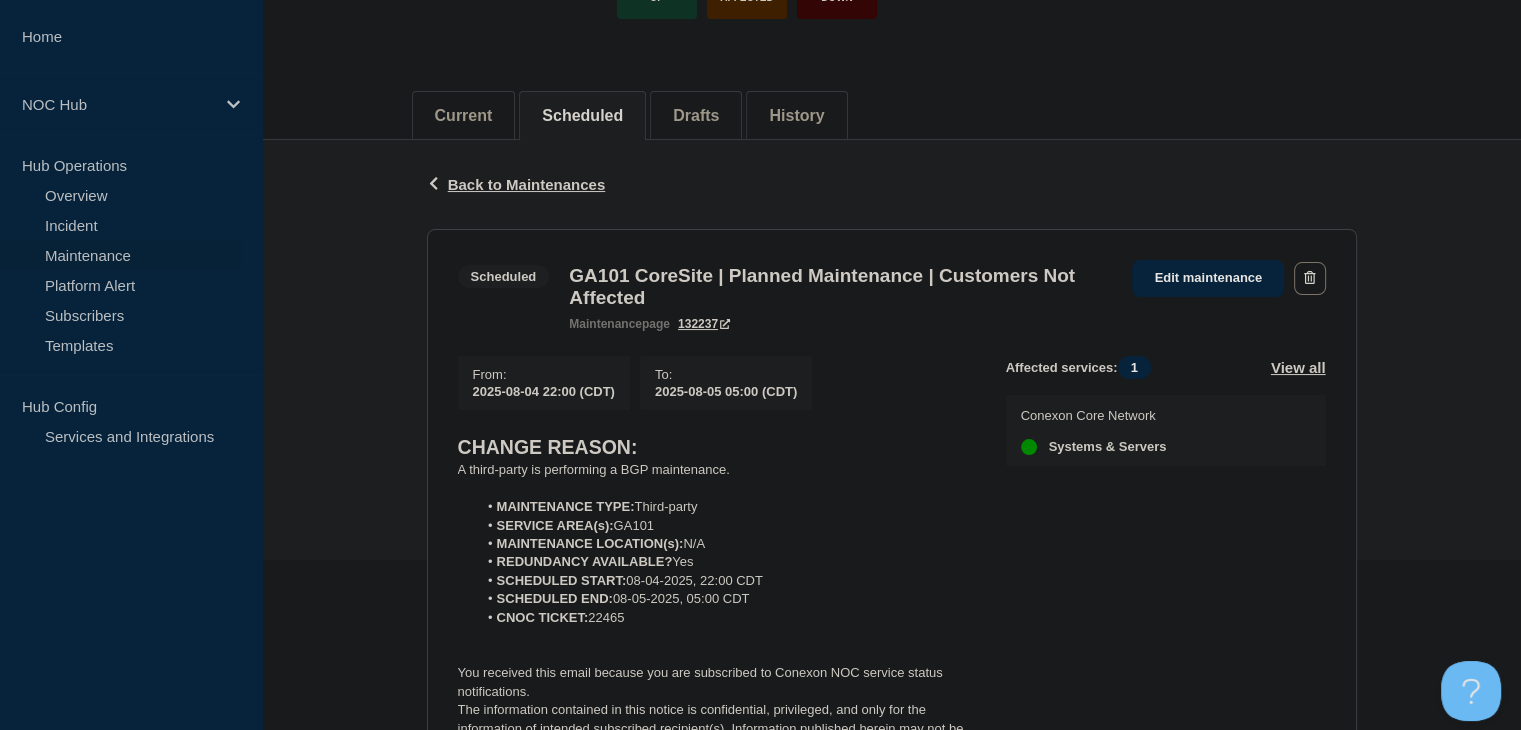 scroll, scrollTop: 200, scrollLeft: 0, axis: vertical 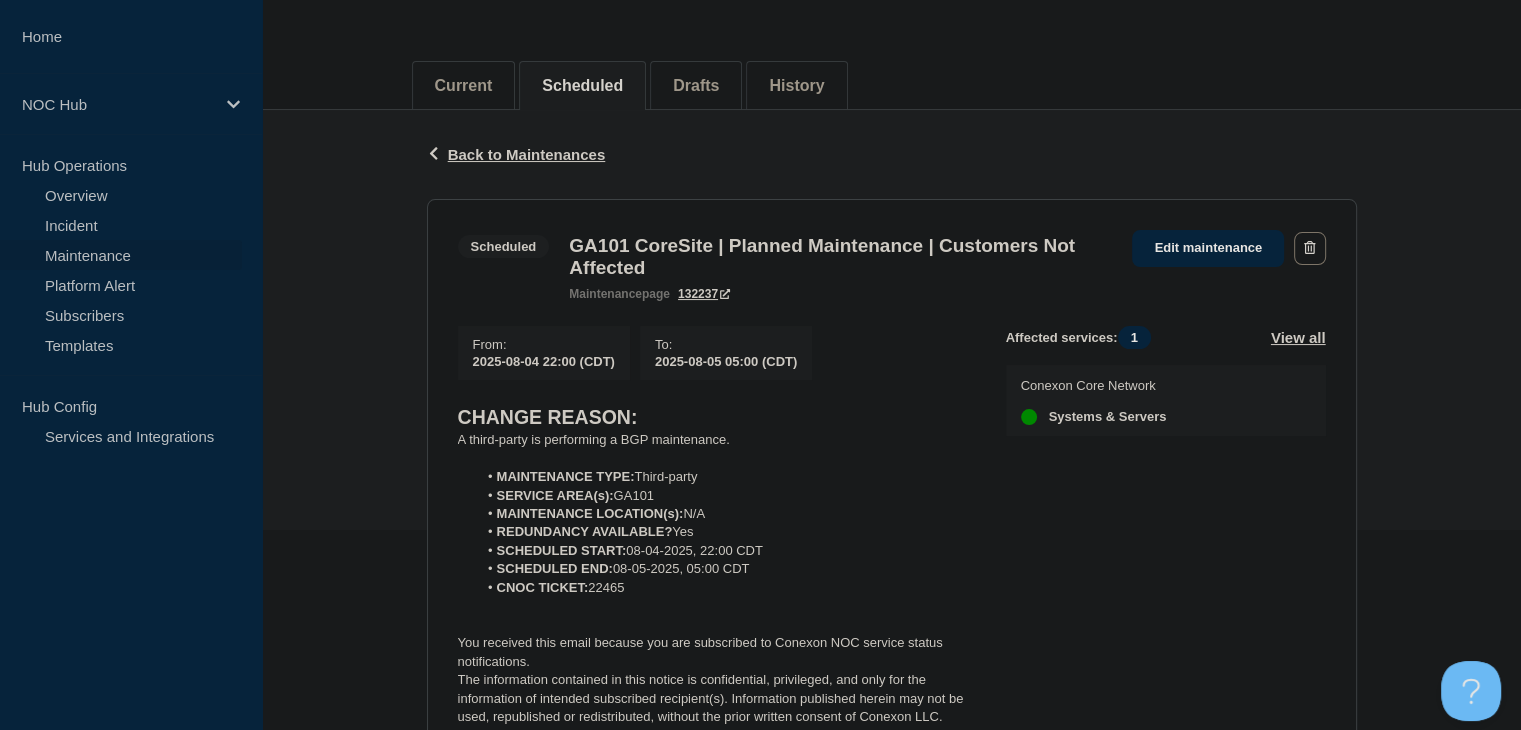 click on "Edit maintenance" 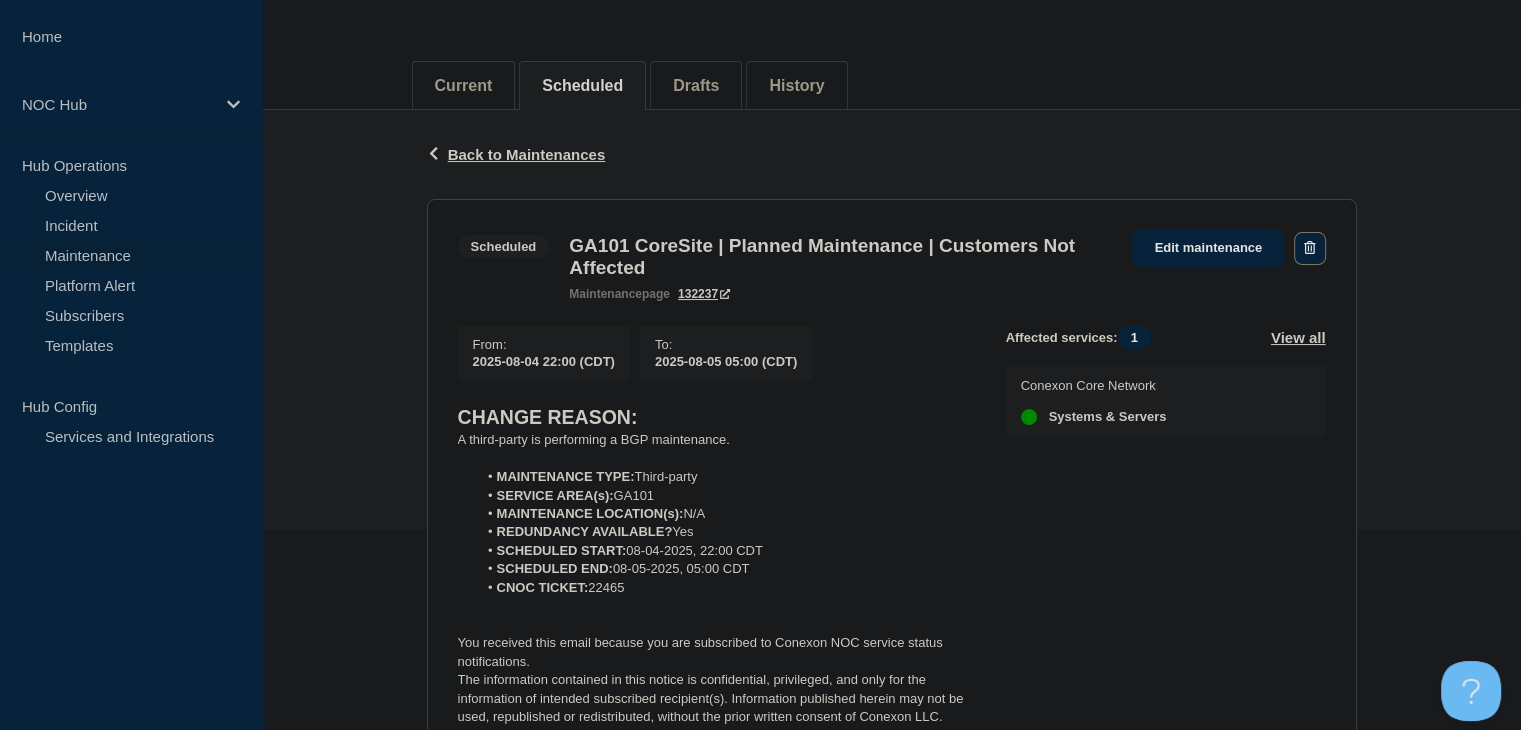click 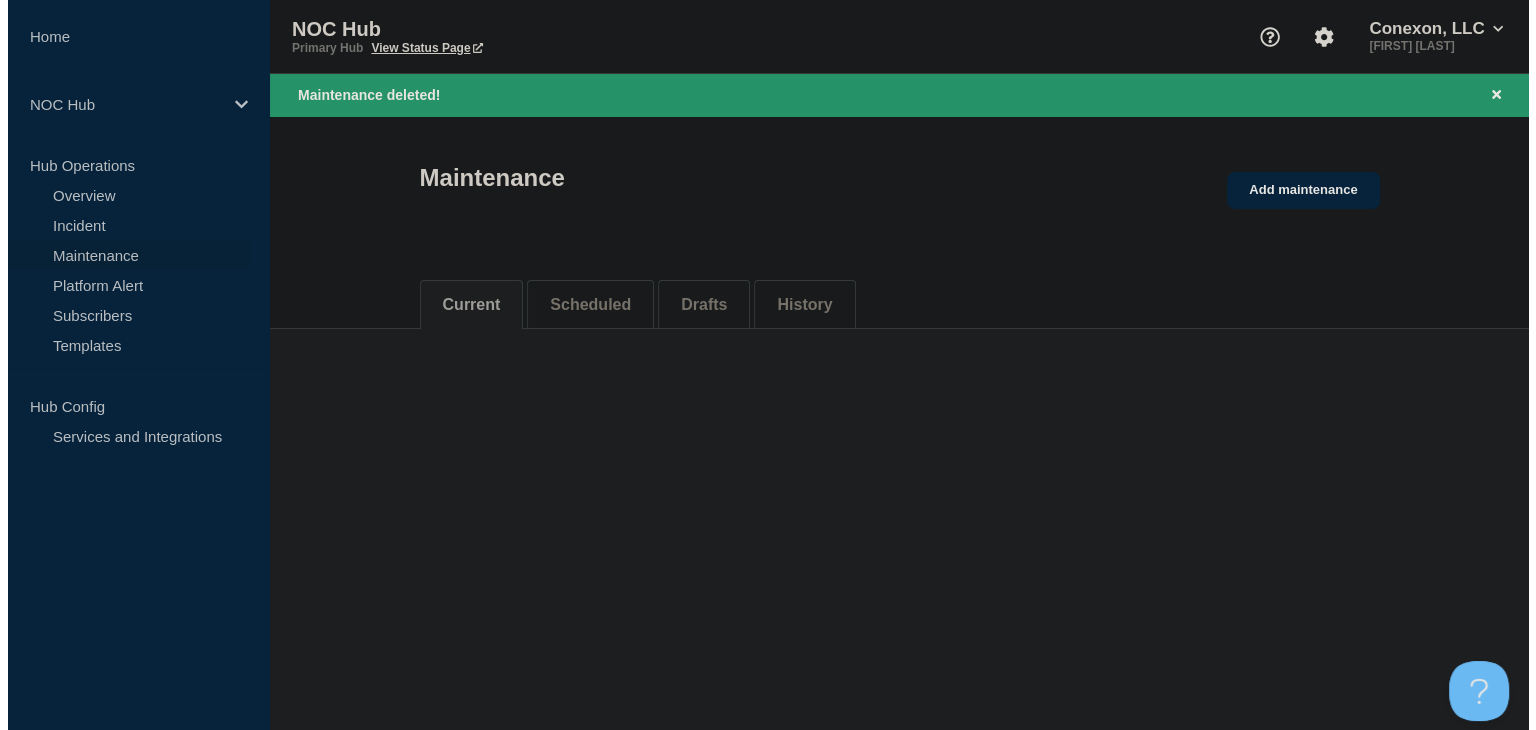 scroll, scrollTop: 0, scrollLeft: 0, axis: both 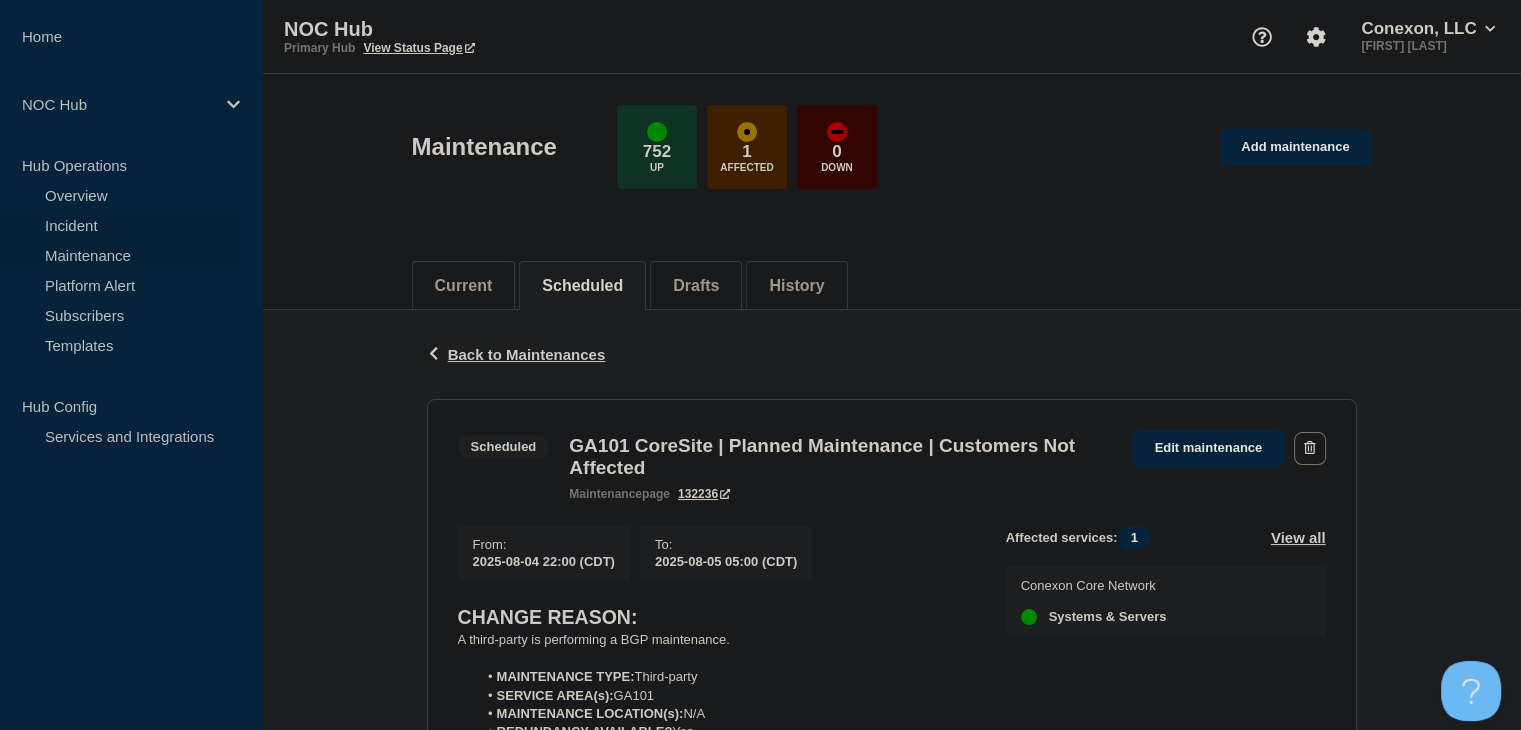 click on "Incident" at bounding box center (121, 225) 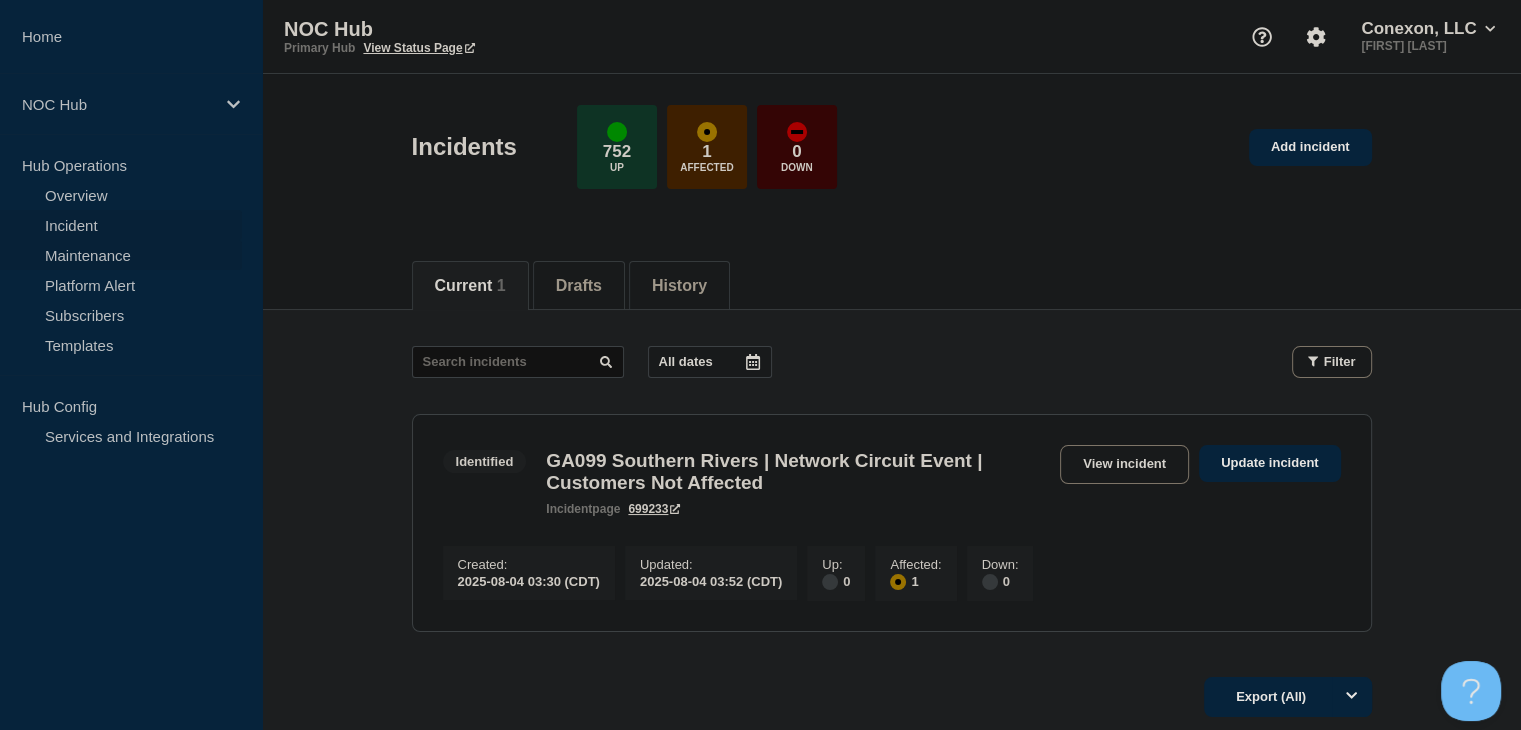 click on "Maintenance" at bounding box center (121, 255) 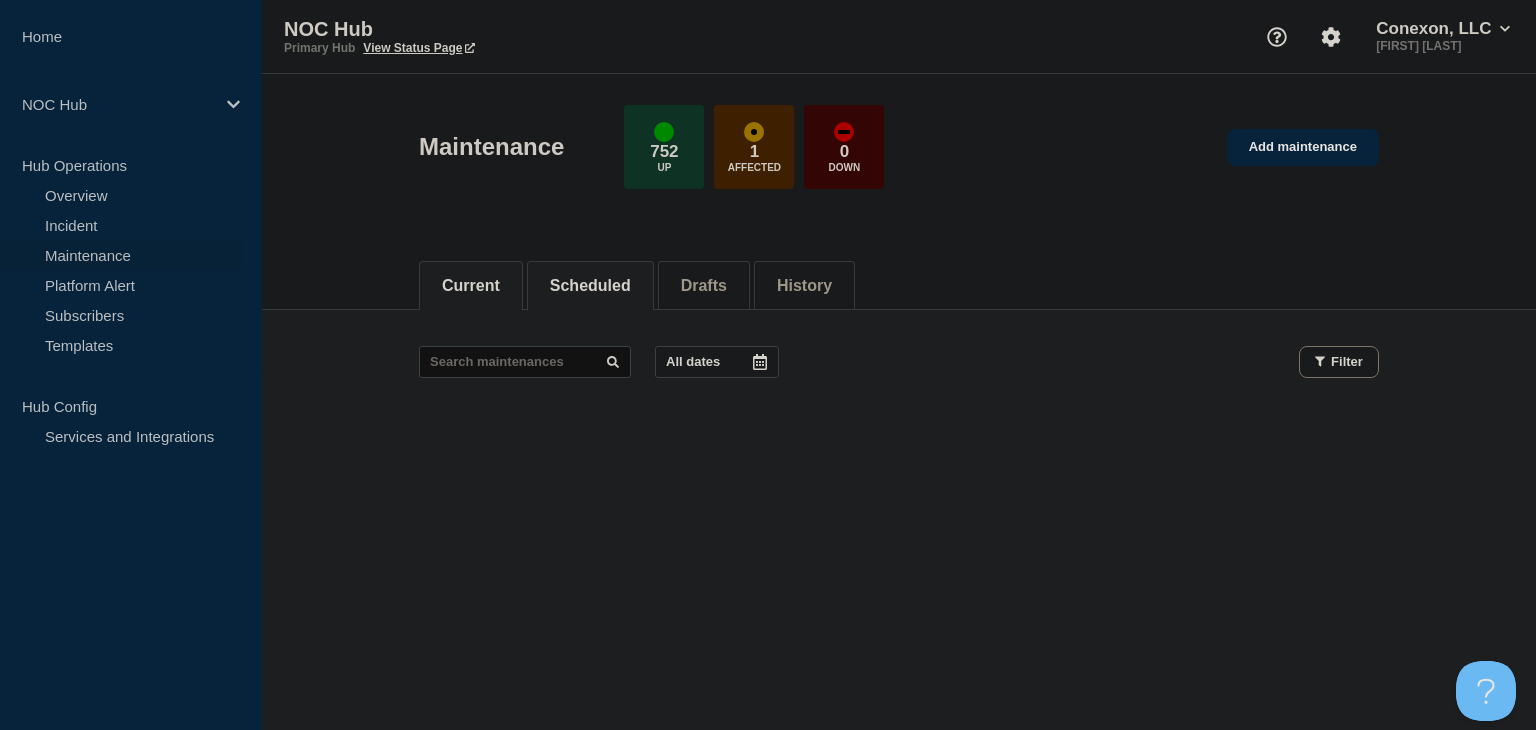 click on "Scheduled" at bounding box center [590, 286] 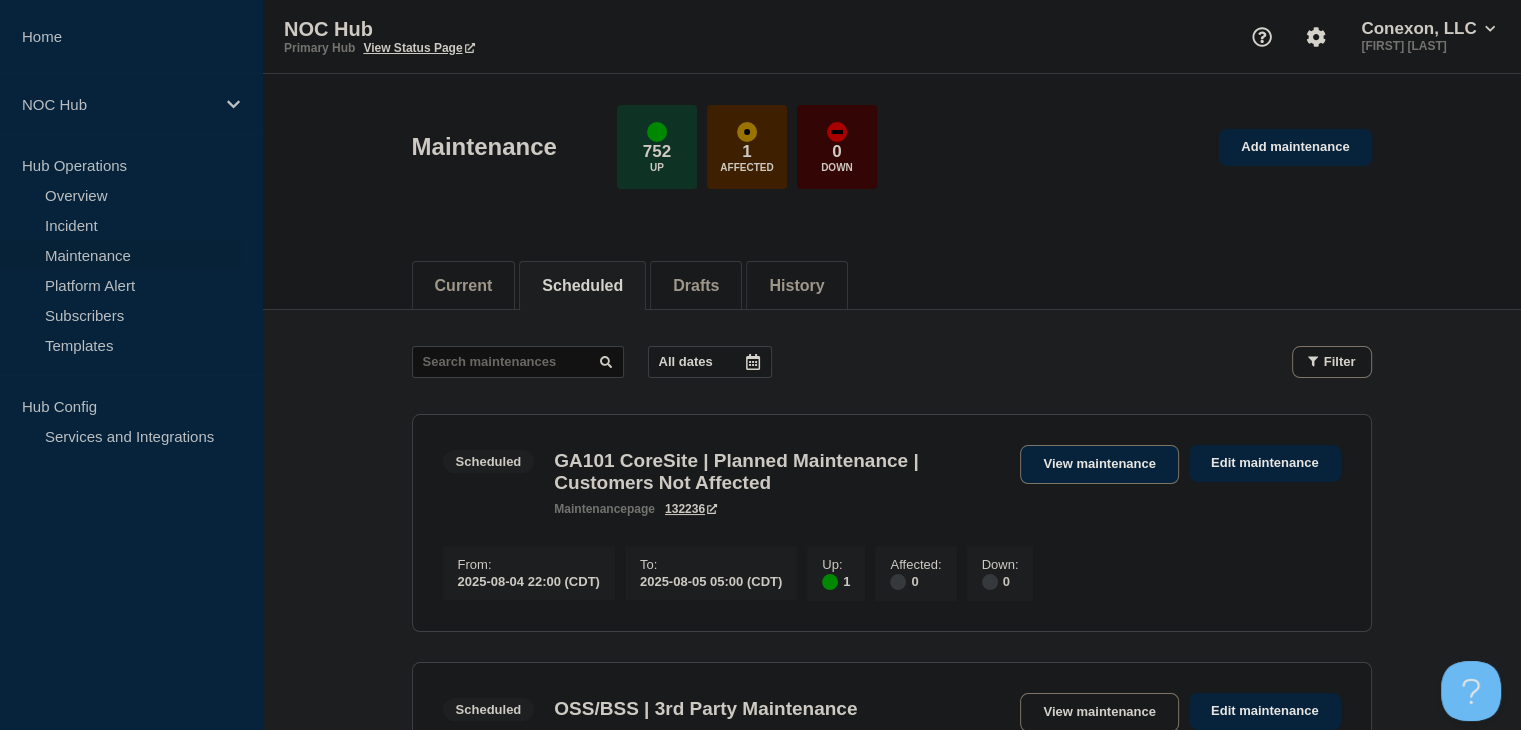 click on "View maintenance" at bounding box center (1099, 464) 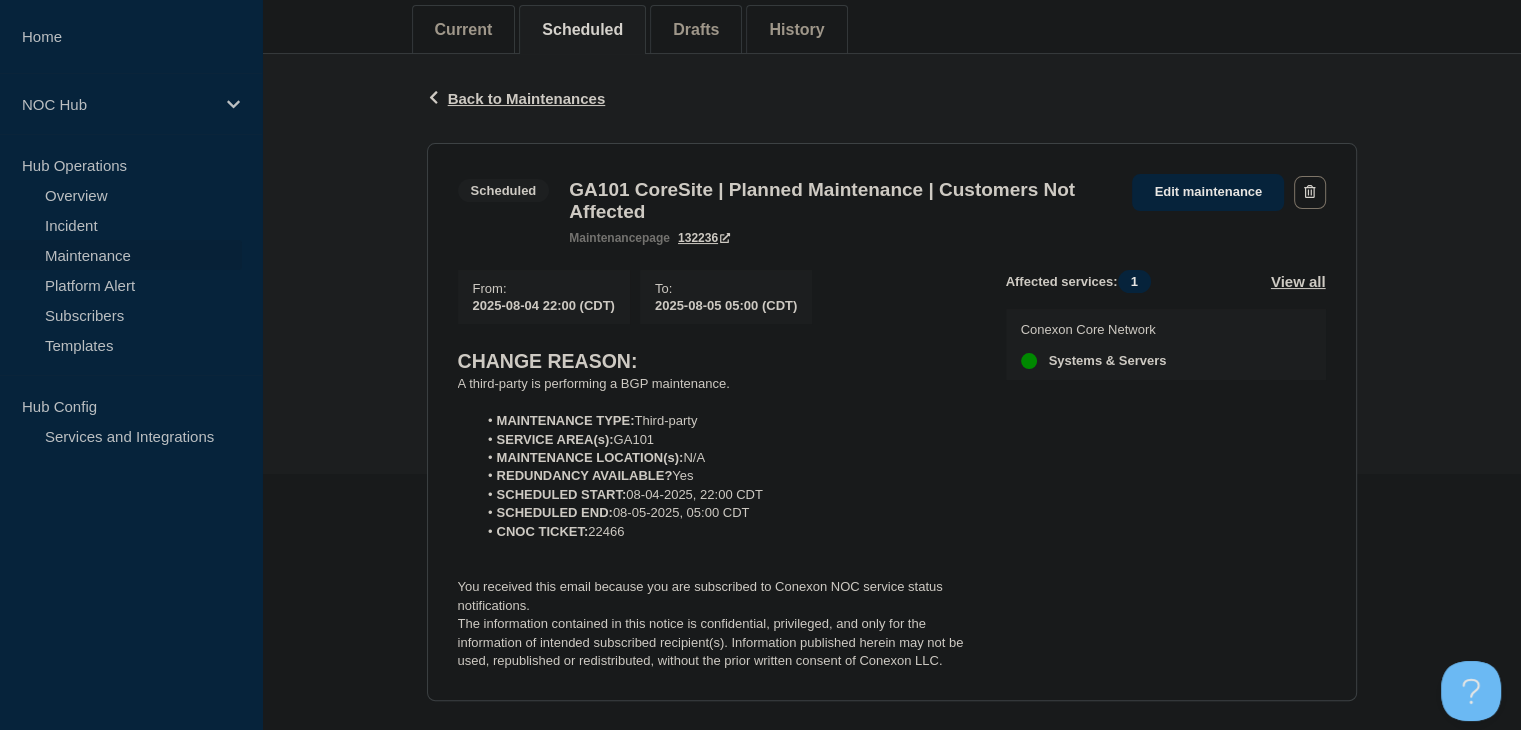 scroll, scrollTop: 100, scrollLeft: 0, axis: vertical 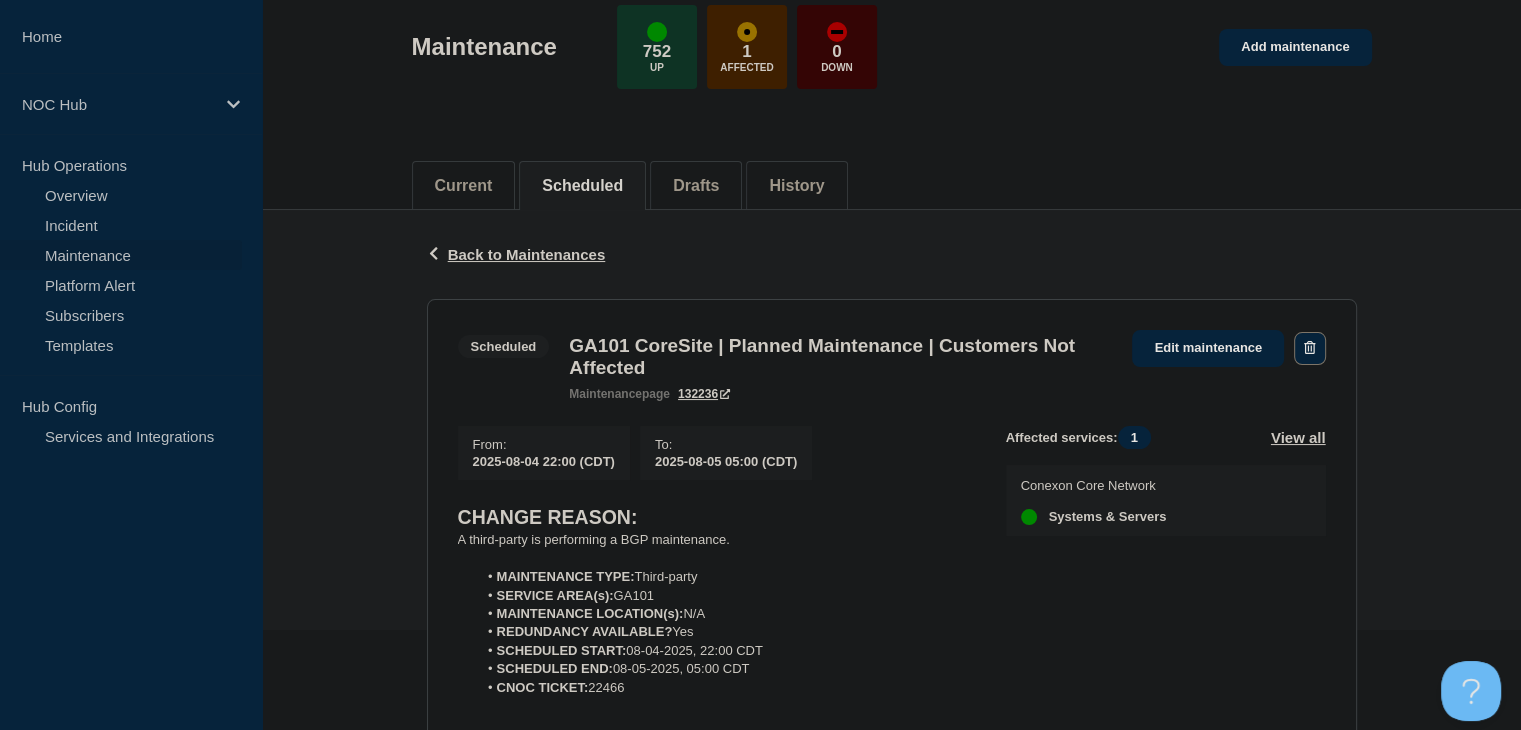 click 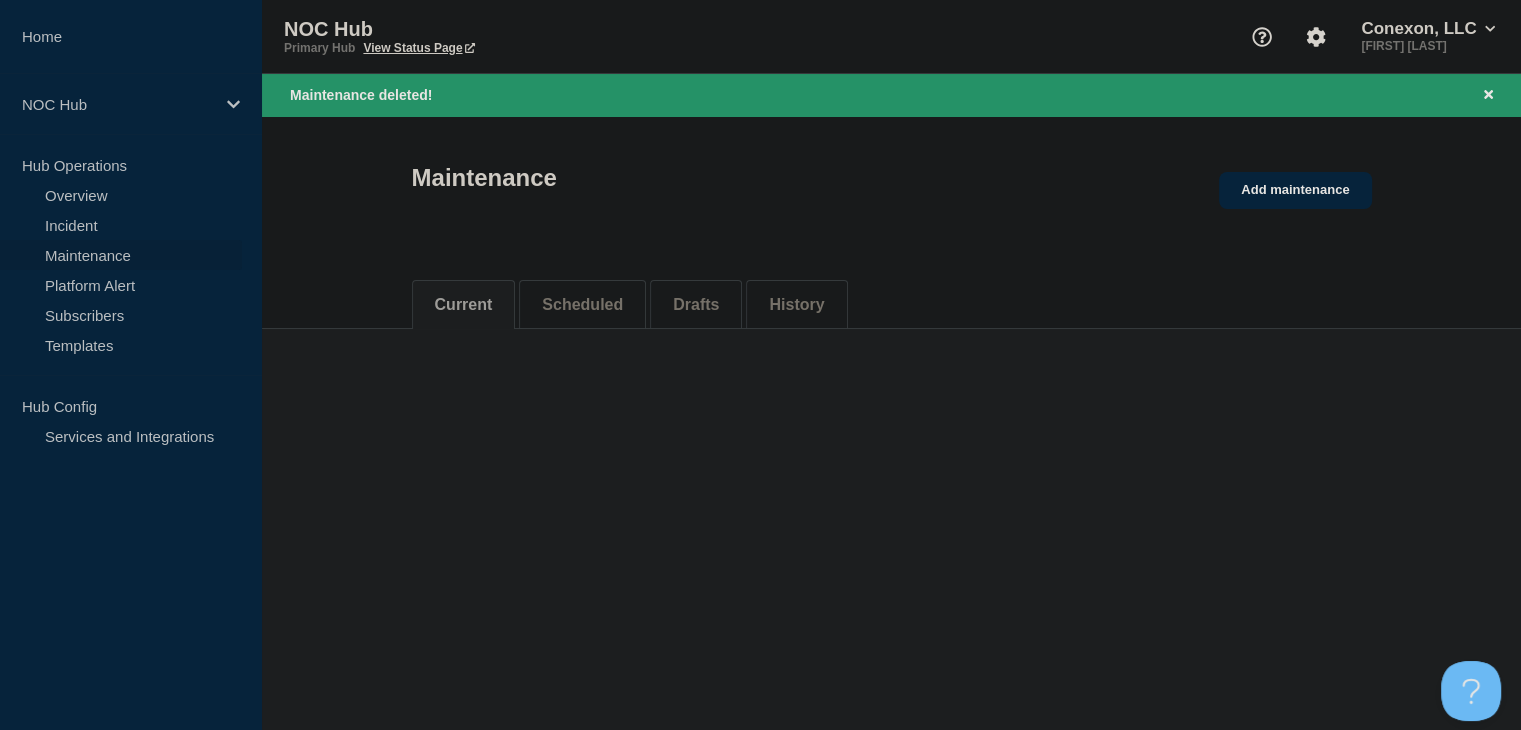 scroll, scrollTop: 0, scrollLeft: 0, axis: both 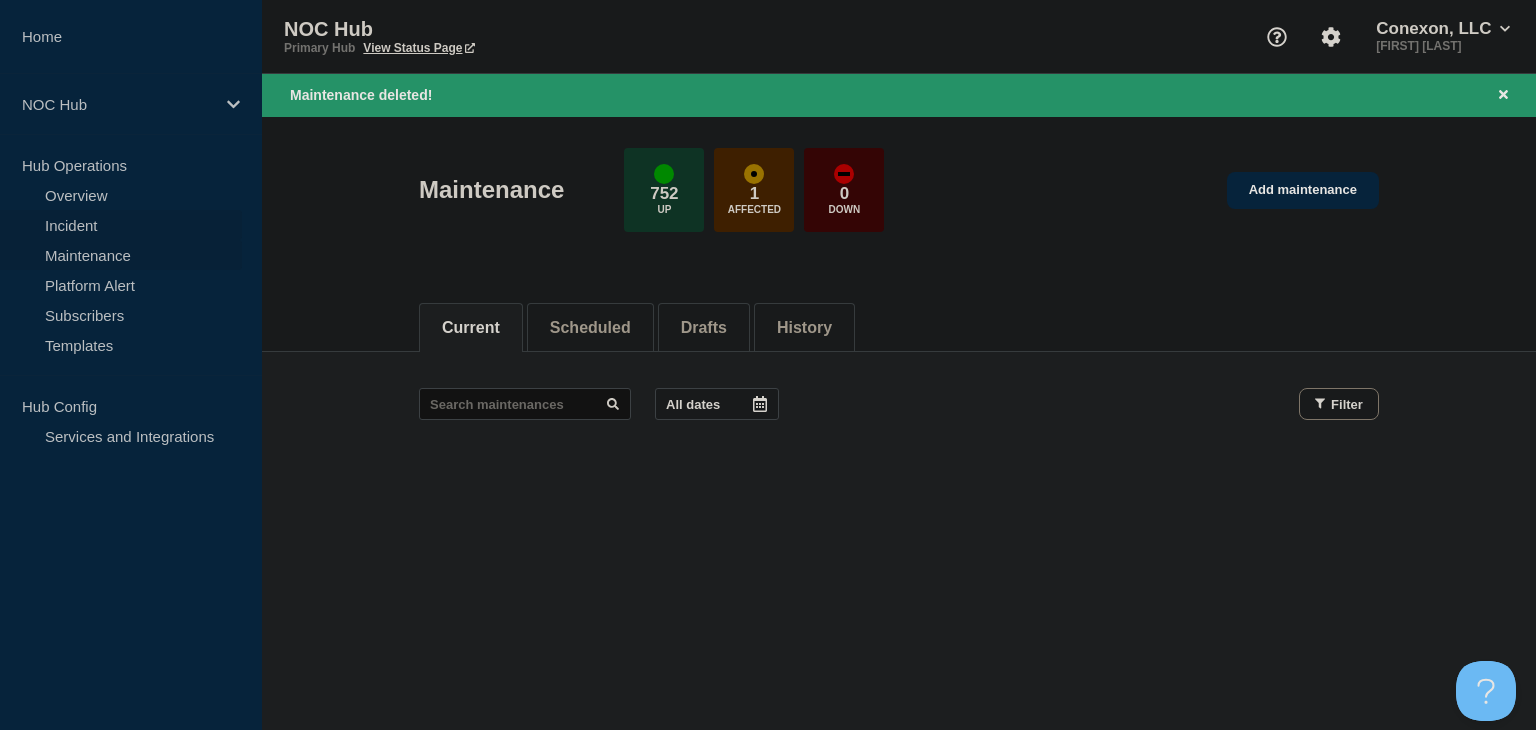 click on "Incident" at bounding box center (121, 225) 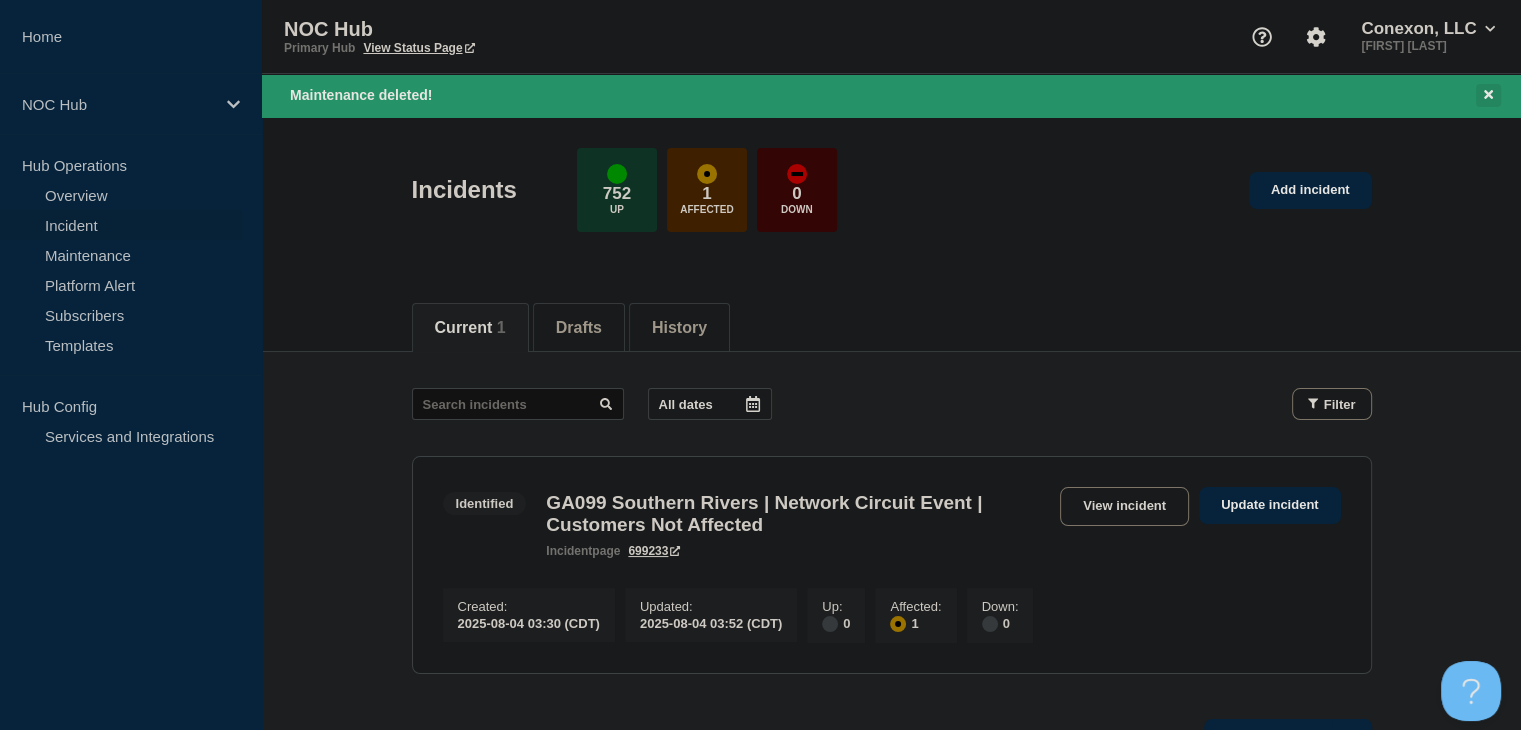 click 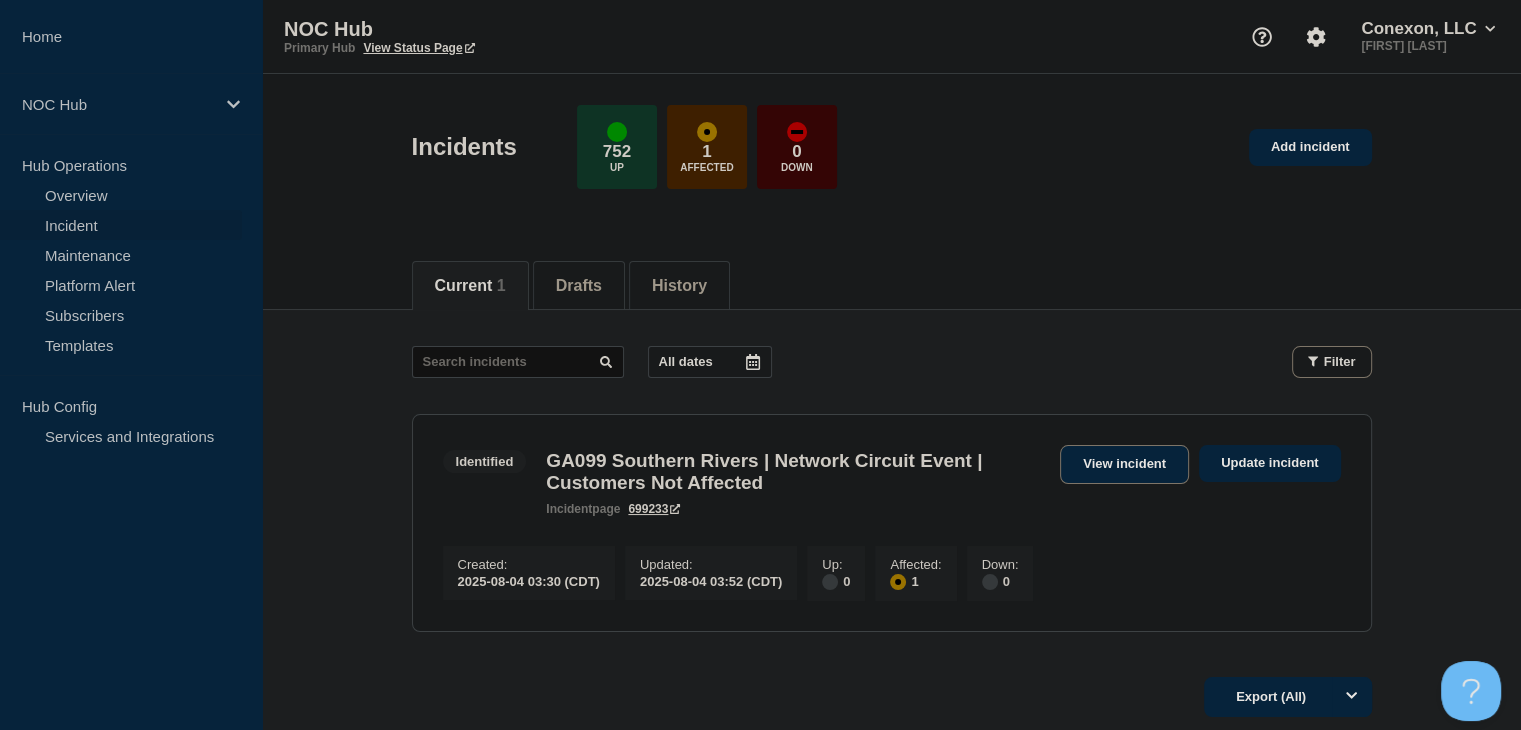 click on "View incident" at bounding box center [1124, 464] 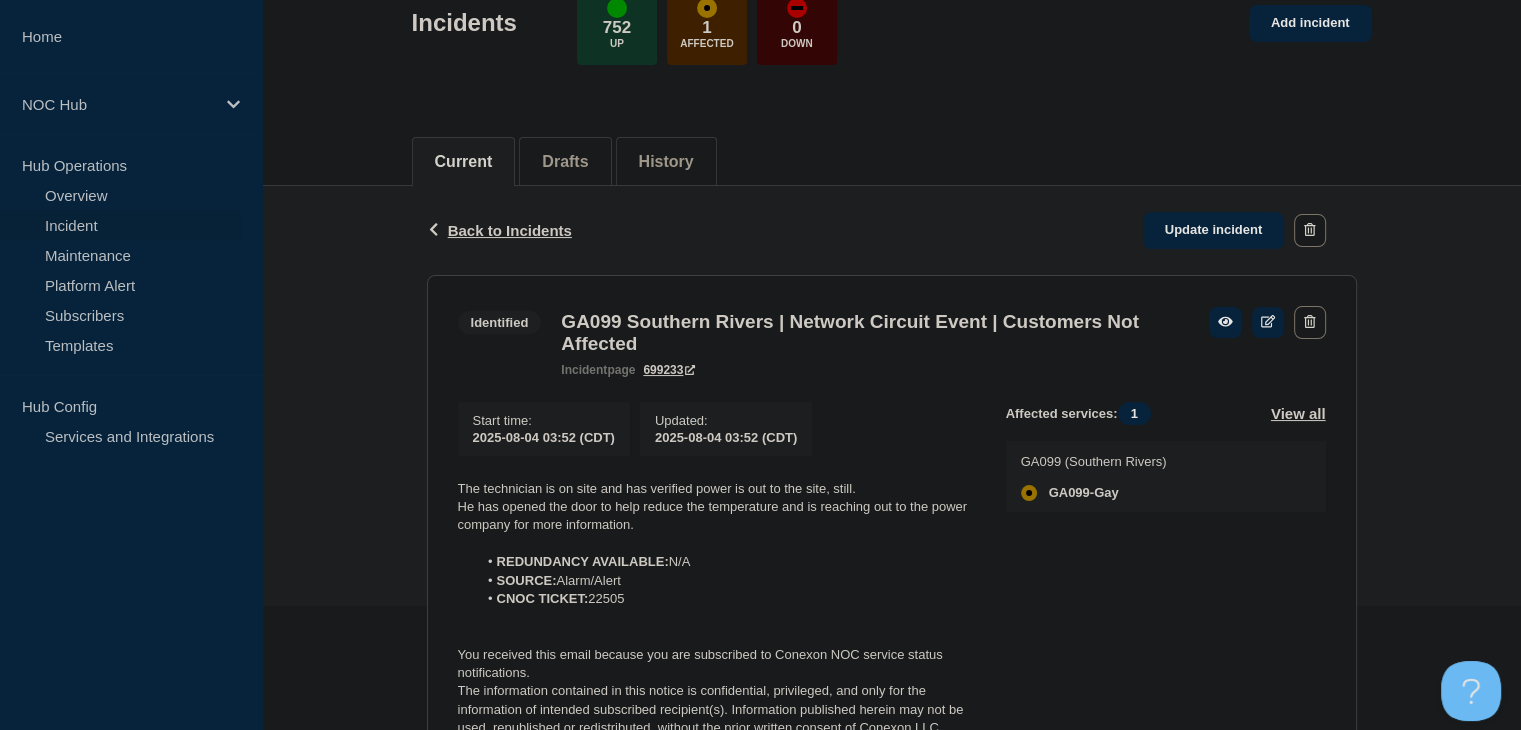 scroll, scrollTop: 300, scrollLeft: 0, axis: vertical 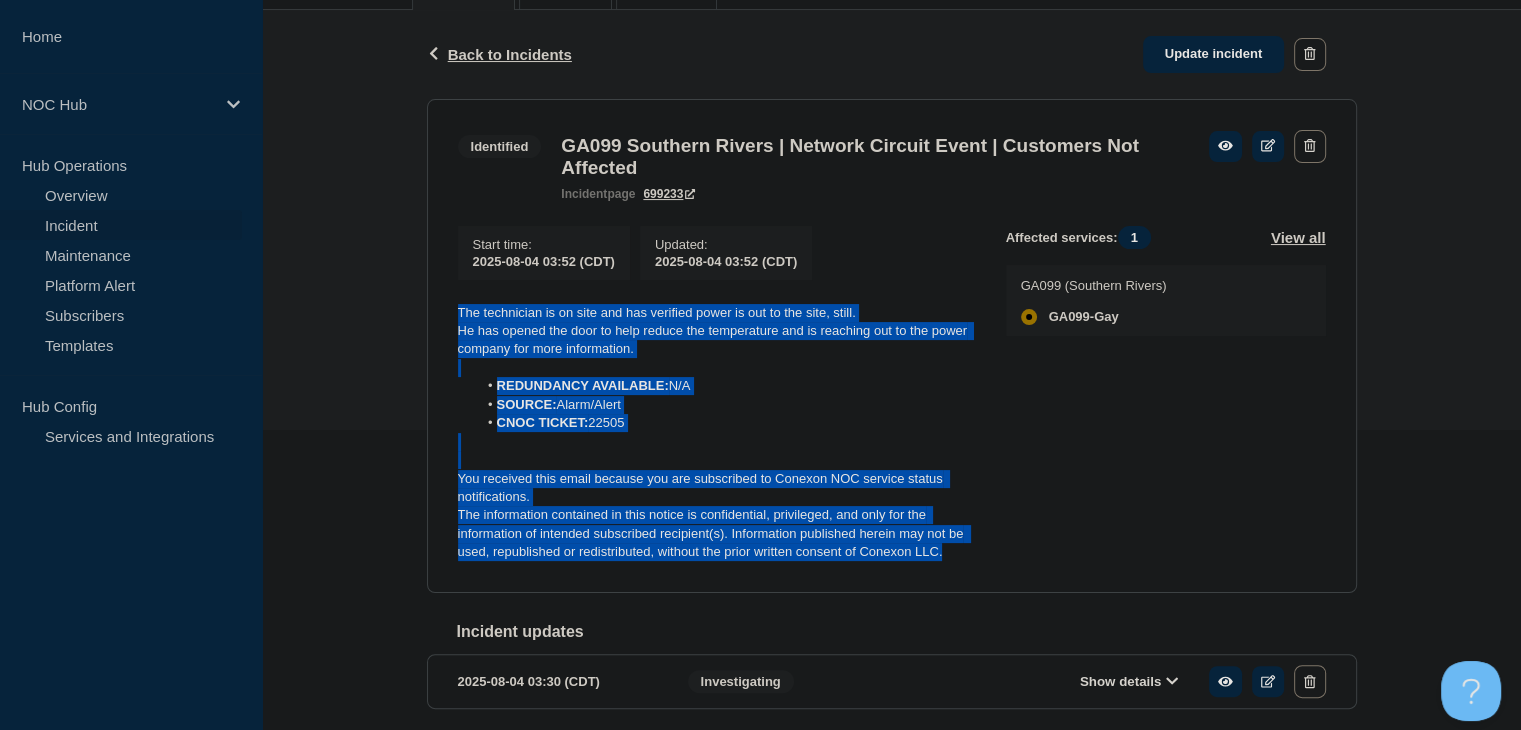 drag, startPoint x: 982, startPoint y: 572, endPoint x: 417, endPoint y: 321, distance: 618.24426 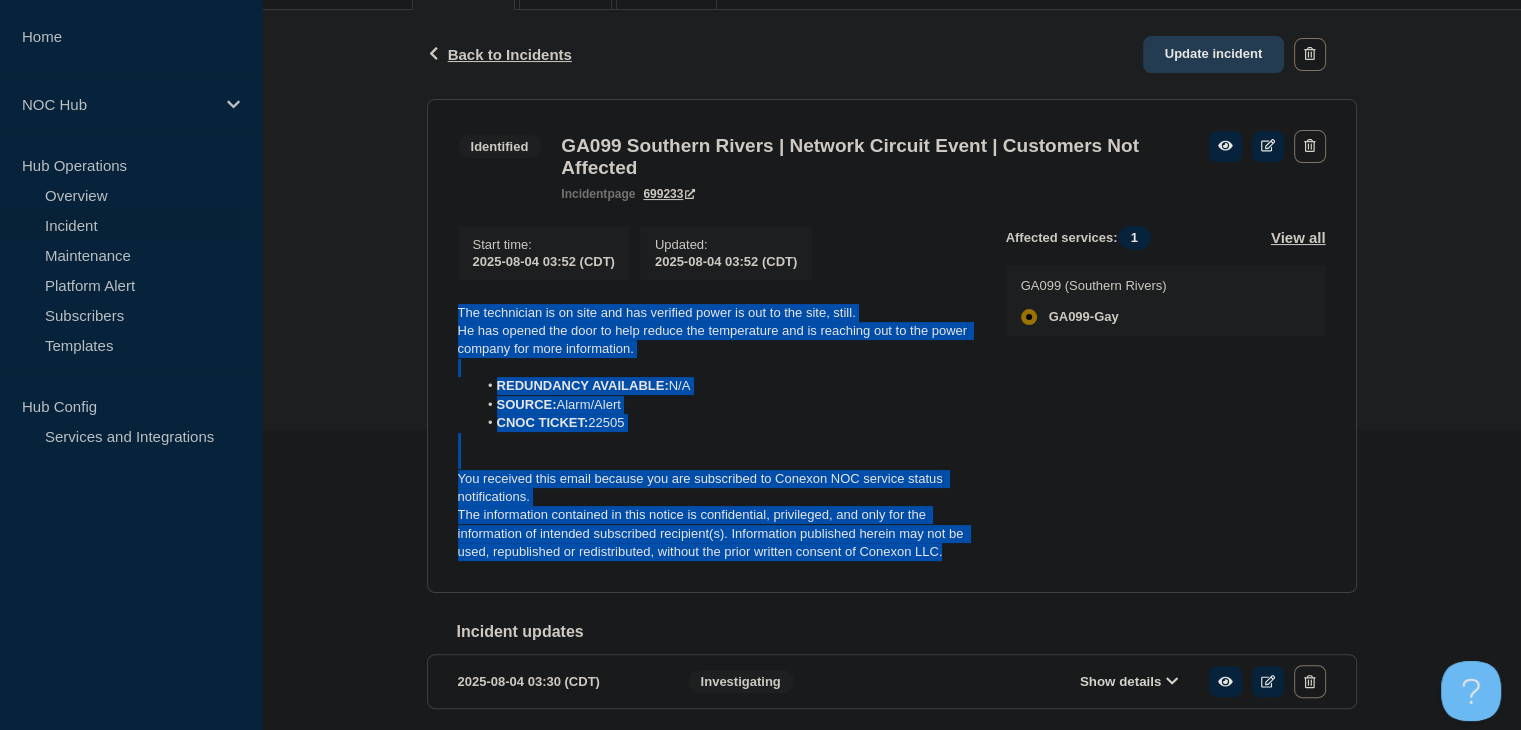 click on "Update incident" 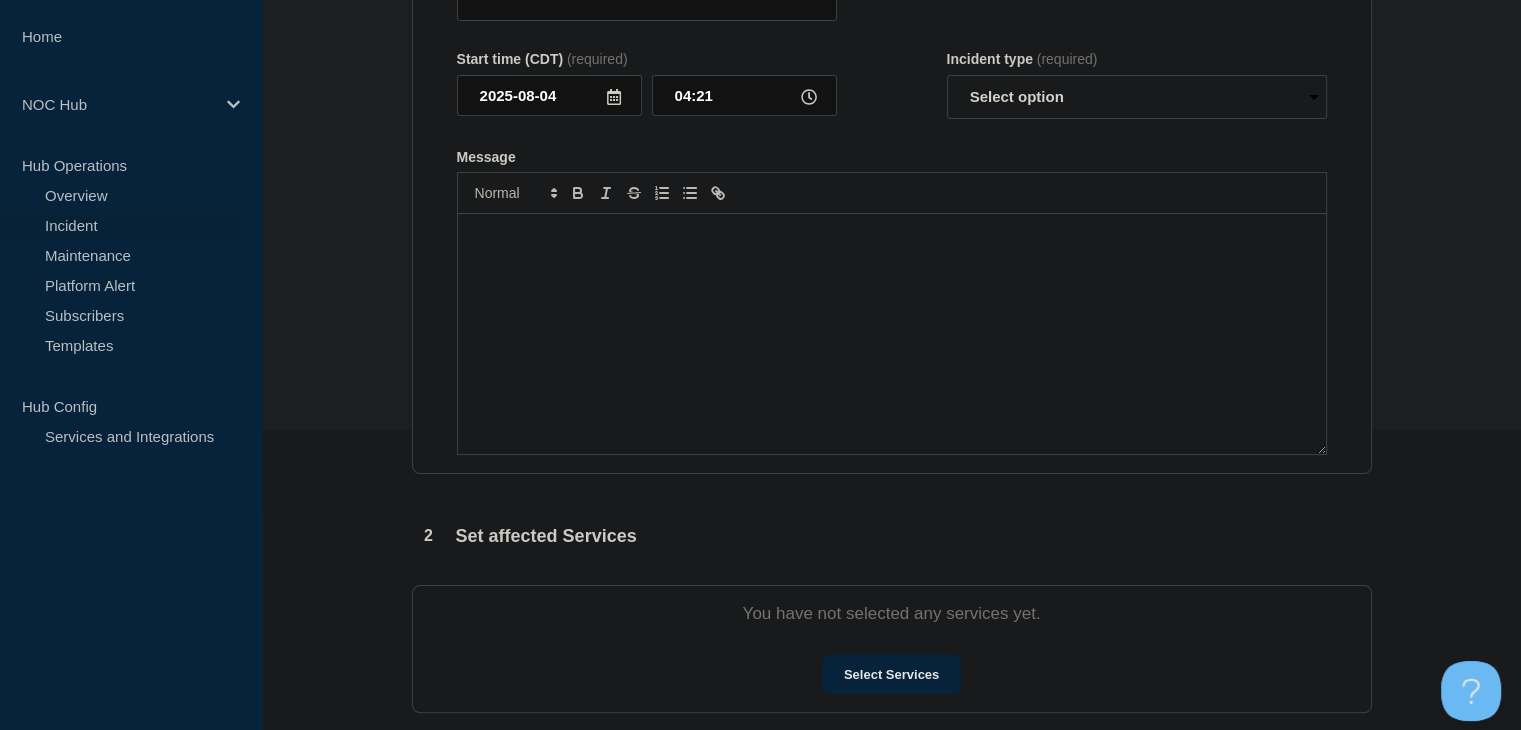 type on "GA099 Southern Rivers | Network Circuit Event | Customers Not Affected" 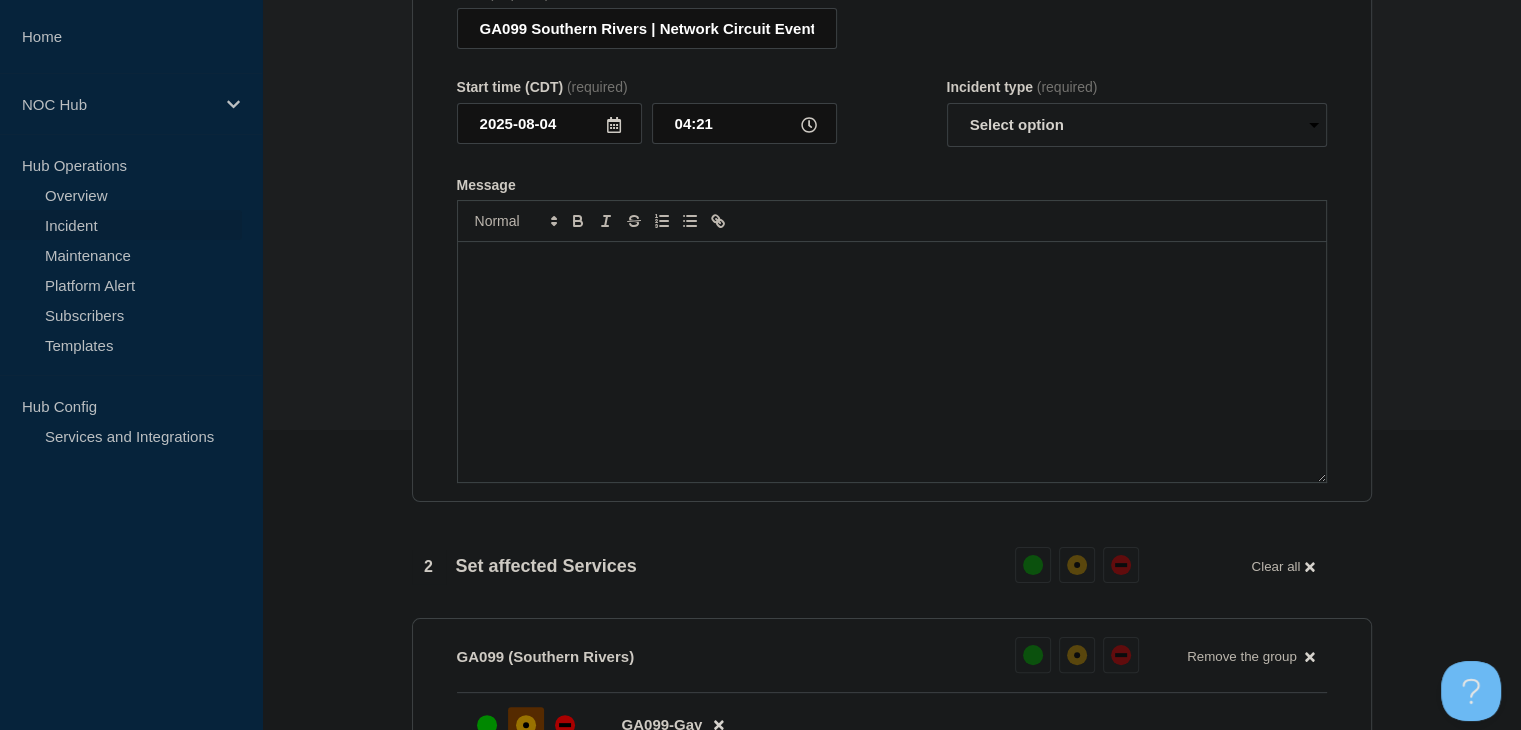 click at bounding box center (892, 362) 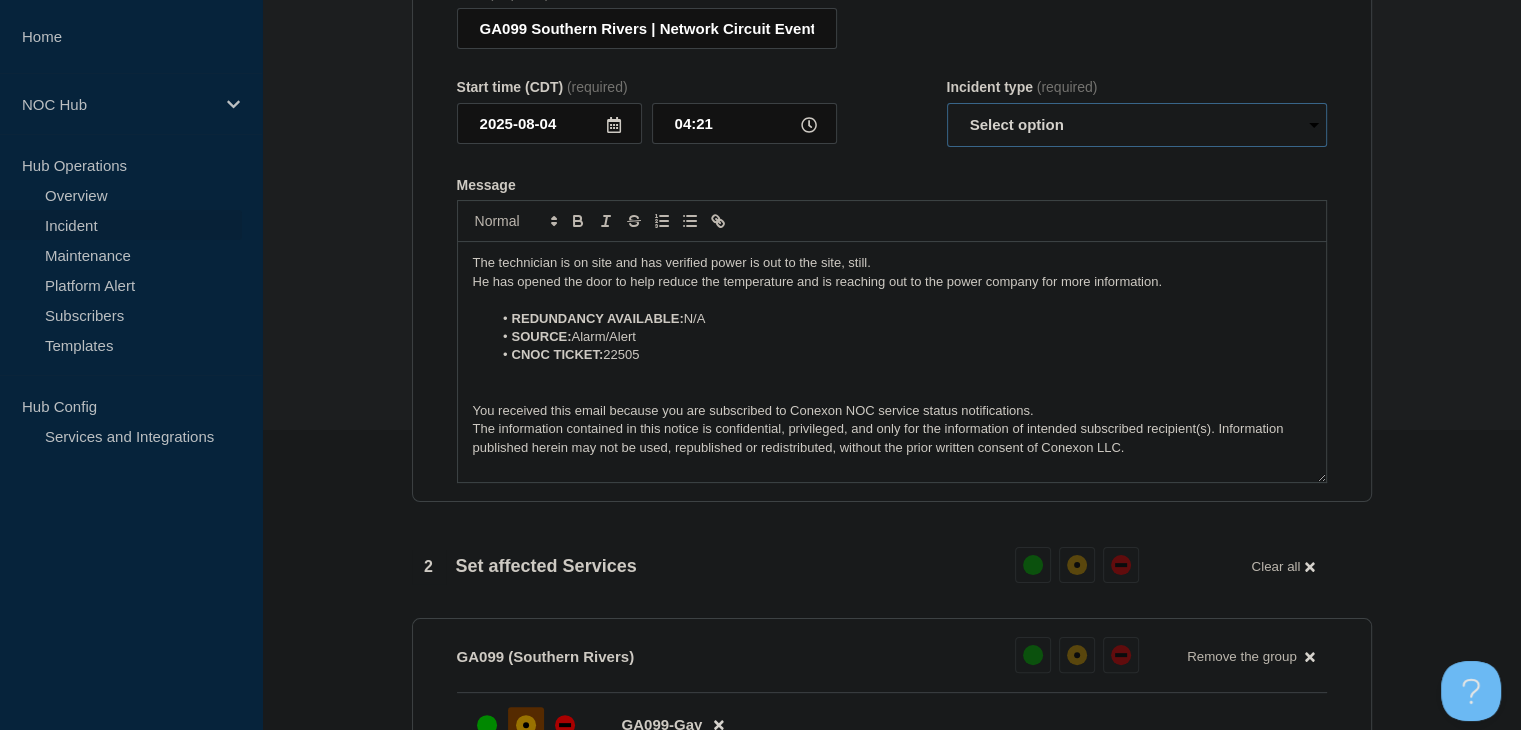 click on "Select option Investigating Identified Monitoring Resolved" at bounding box center (1137, 125) 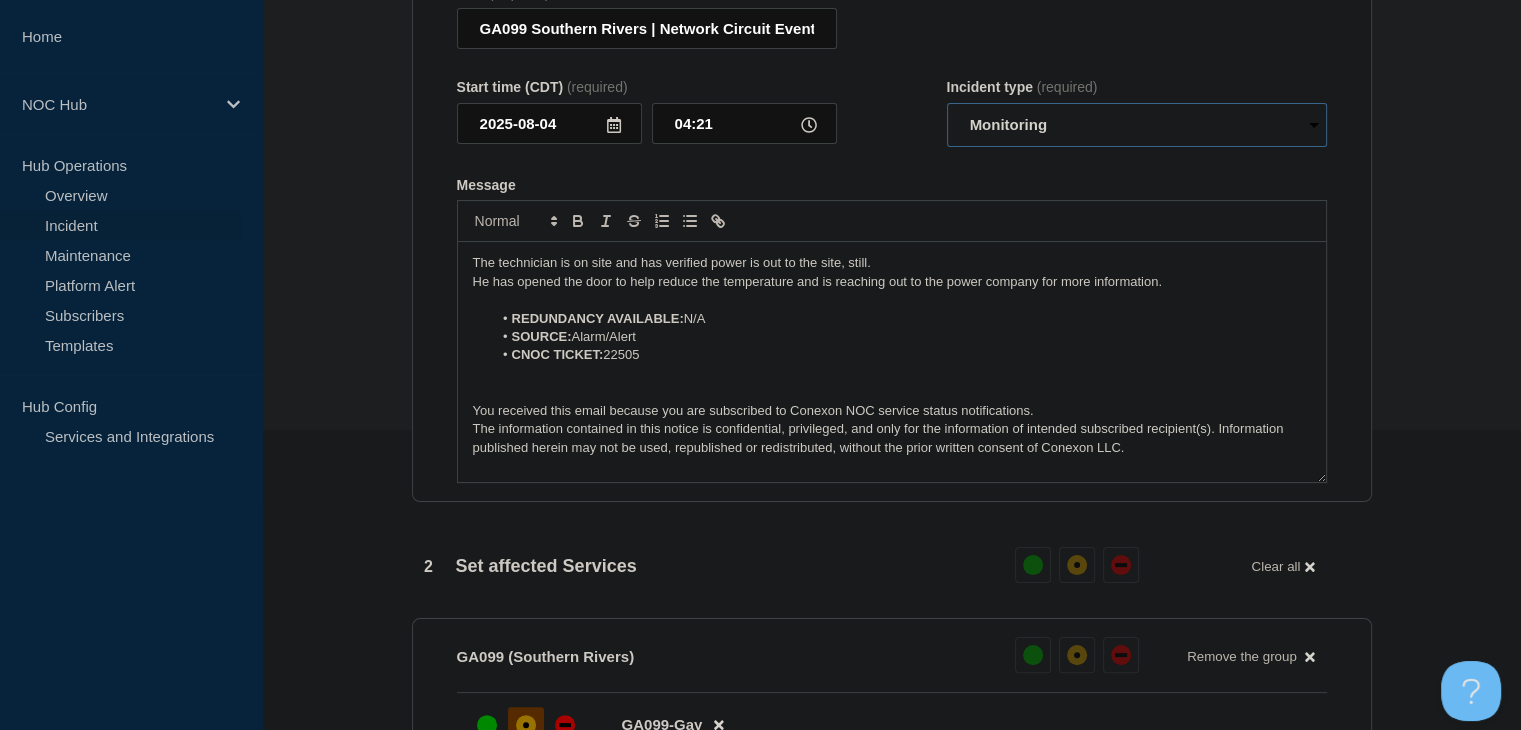 click on "Select option Investigating Identified Monitoring Resolved" at bounding box center [1137, 125] 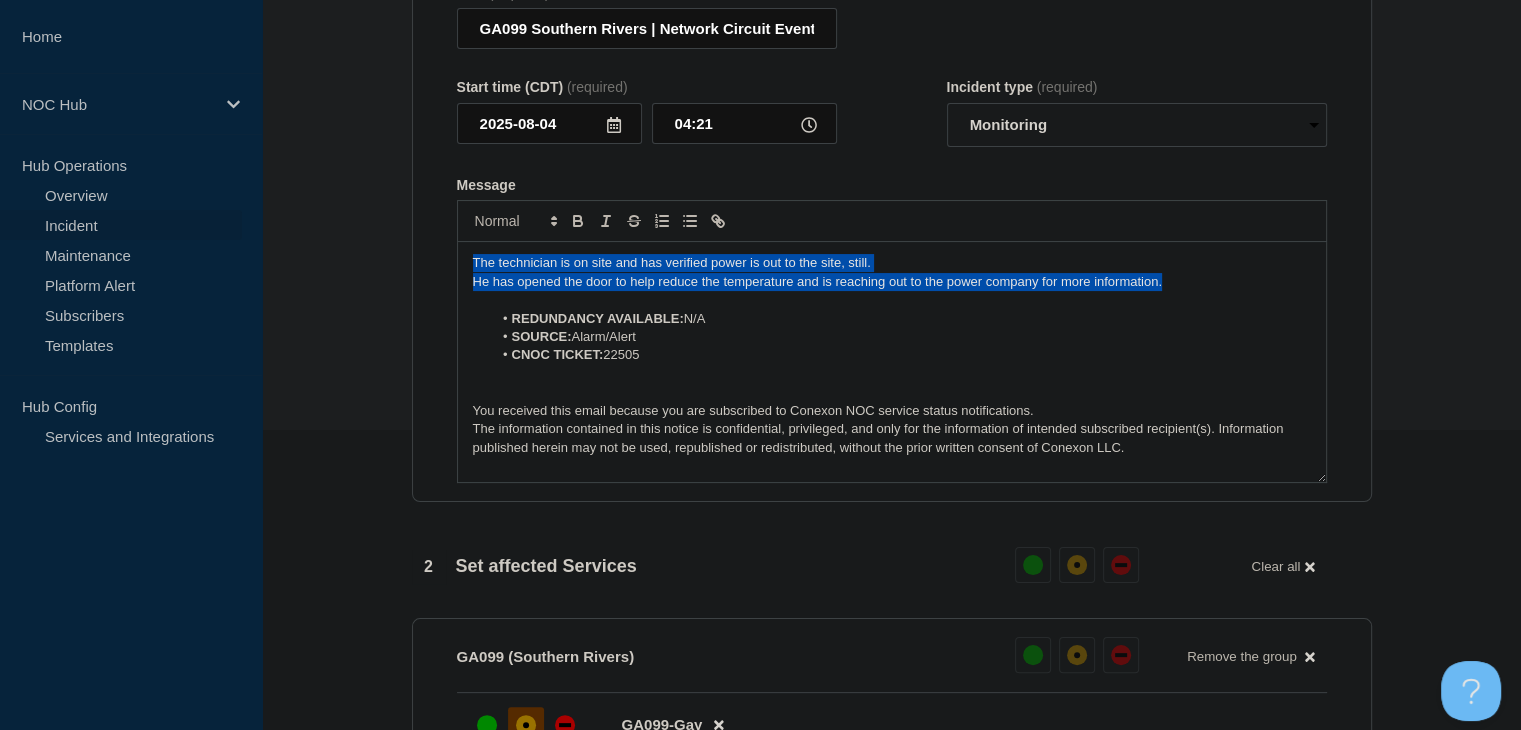 drag, startPoint x: 1217, startPoint y: 298, endPoint x: 254, endPoint y: 231, distance: 965.32794 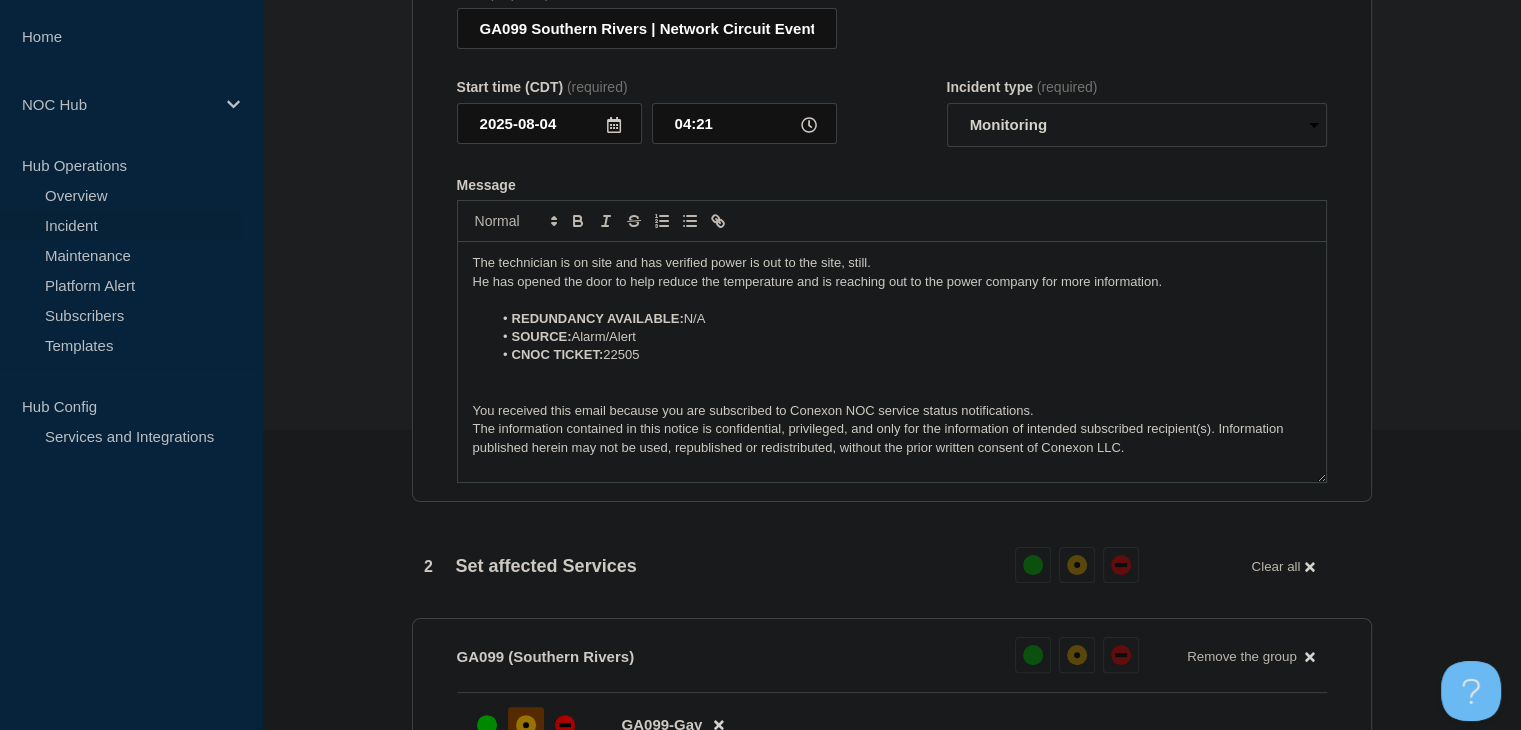 type 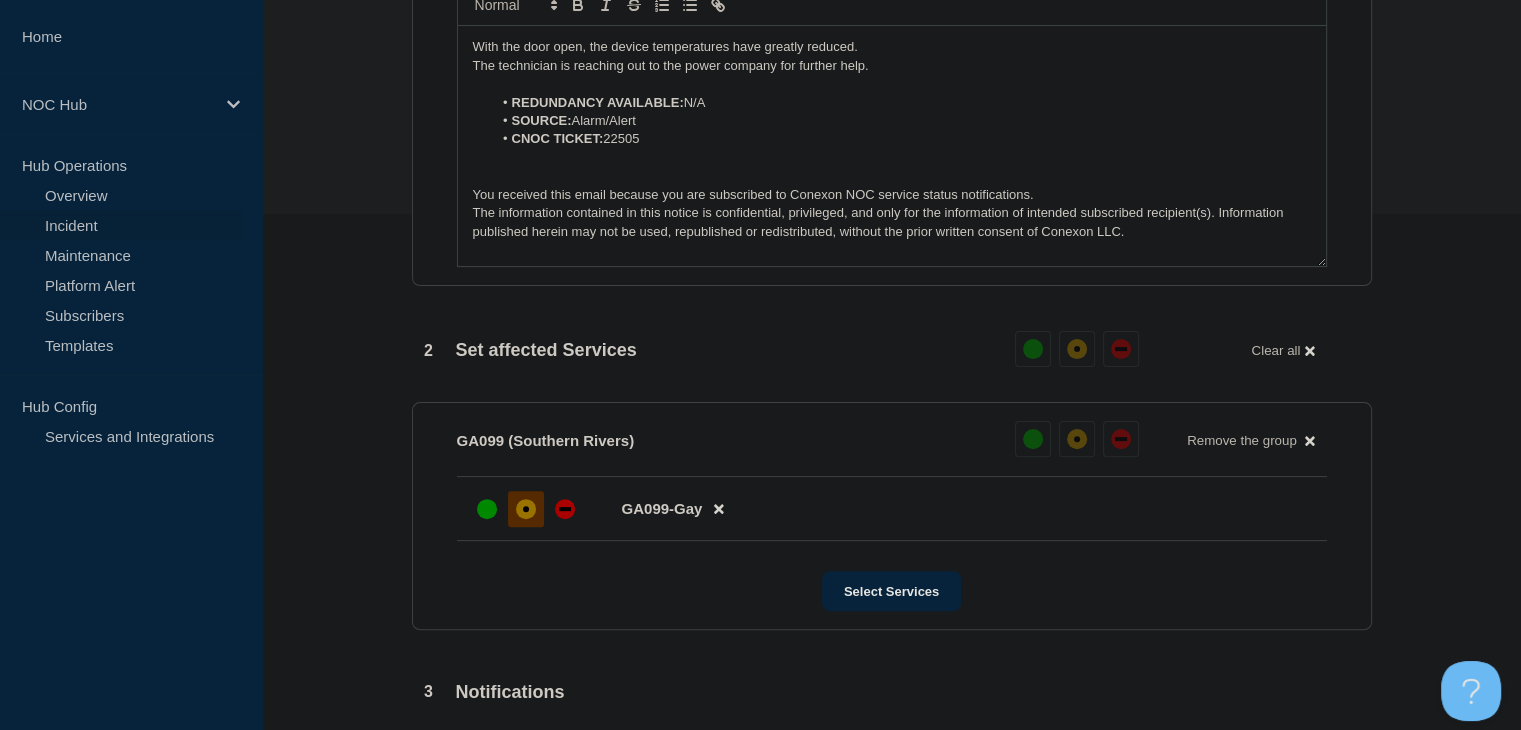 scroll, scrollTop: 900, scrollLeft: 0, axis: vertical 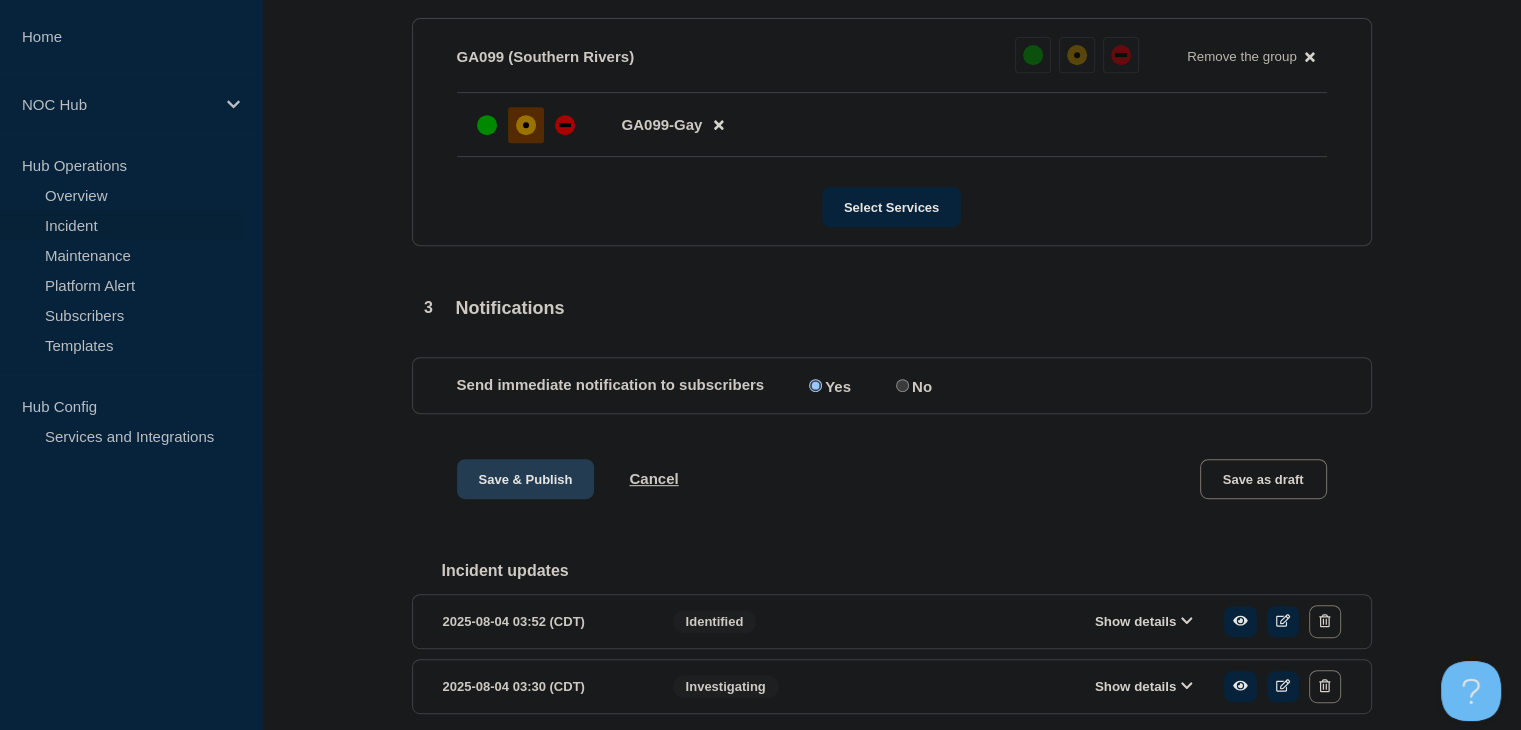 click on "Save & Publish" at bounding box center (526, 479) 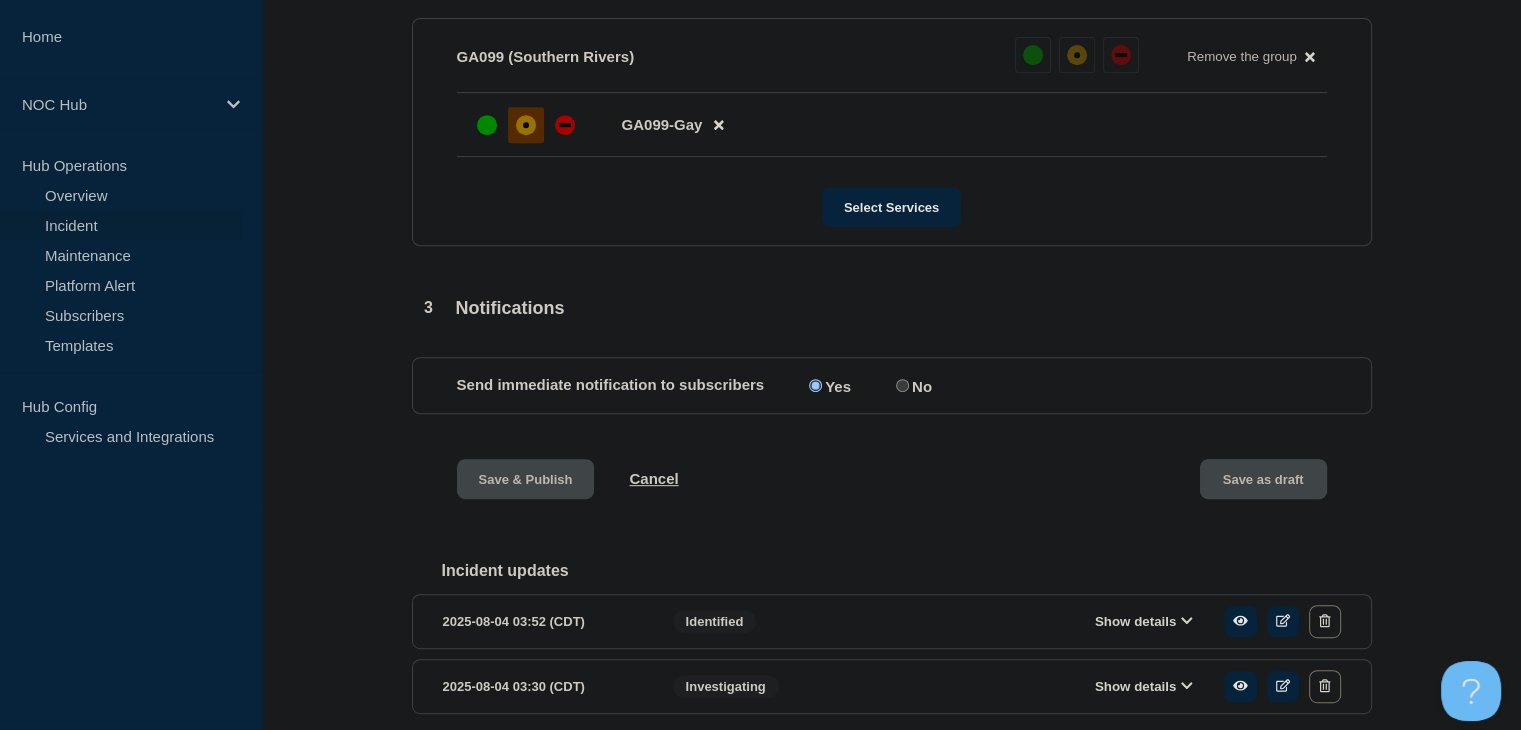 scroll, scrollTop: 0, scrollLeft: 0, axis: both 